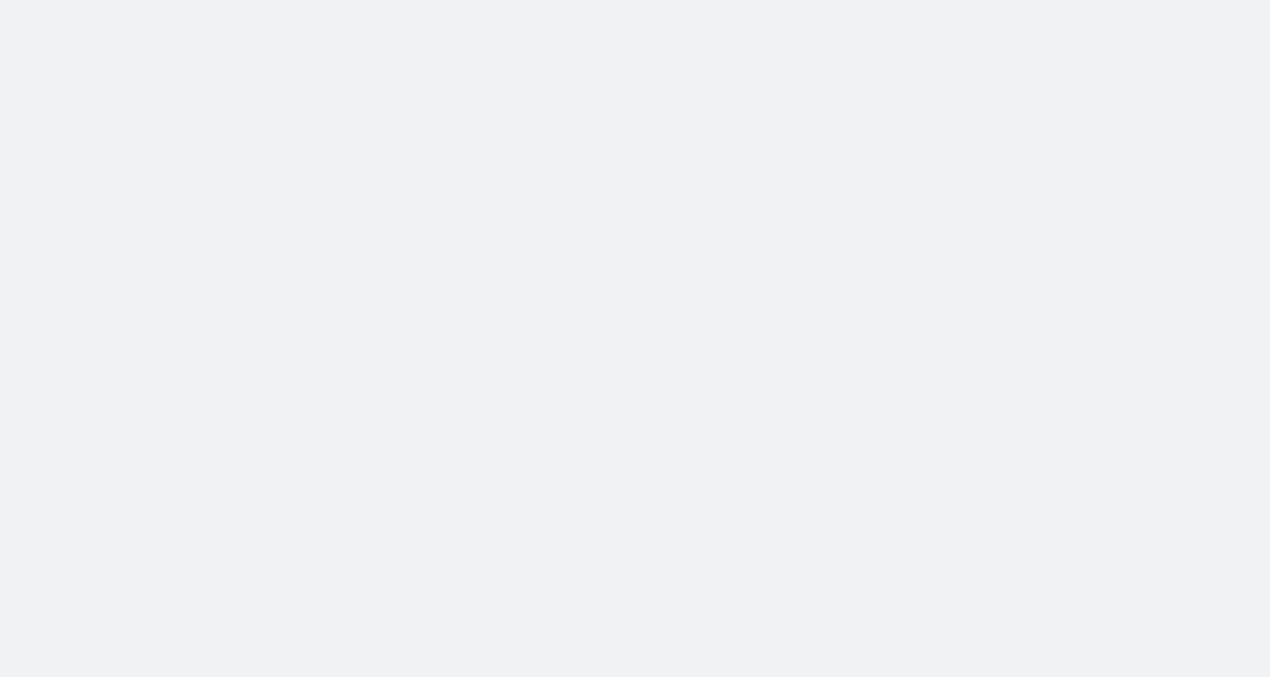 scroll, scrollTop: 0, scrollLeft: 0, axis: both 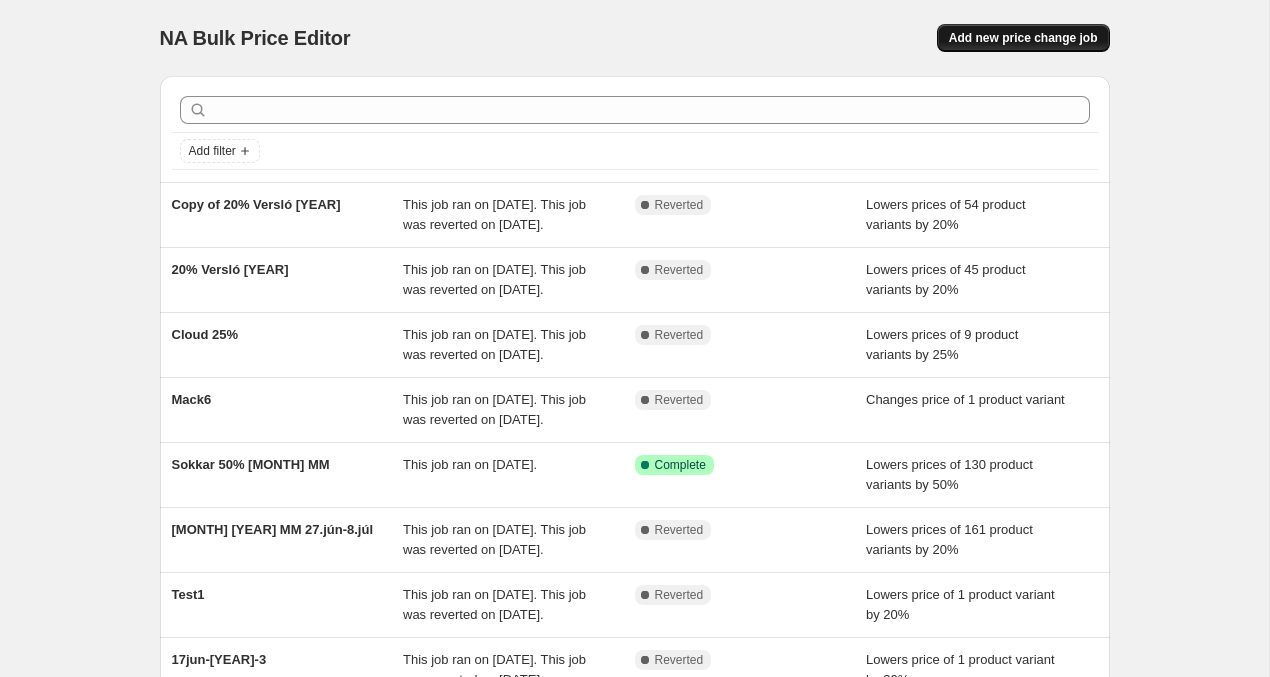 click on "Add new price change job" at bounding box center (1023, 38) 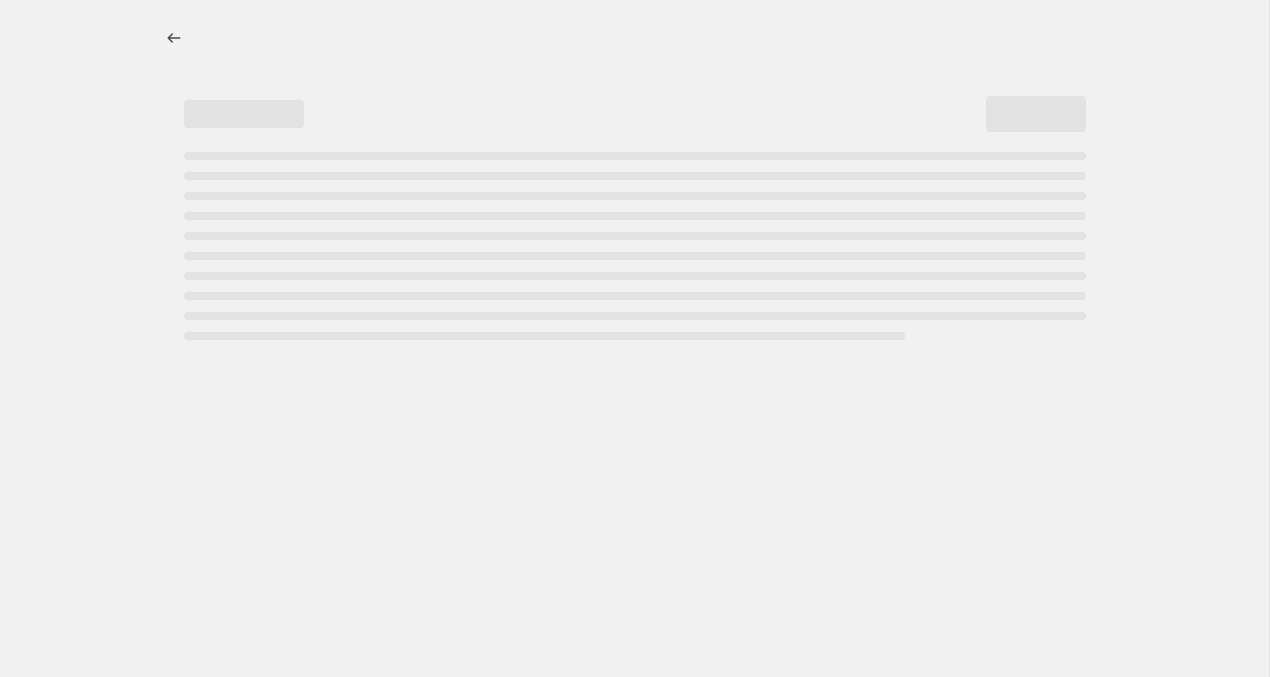 select on "percentage" 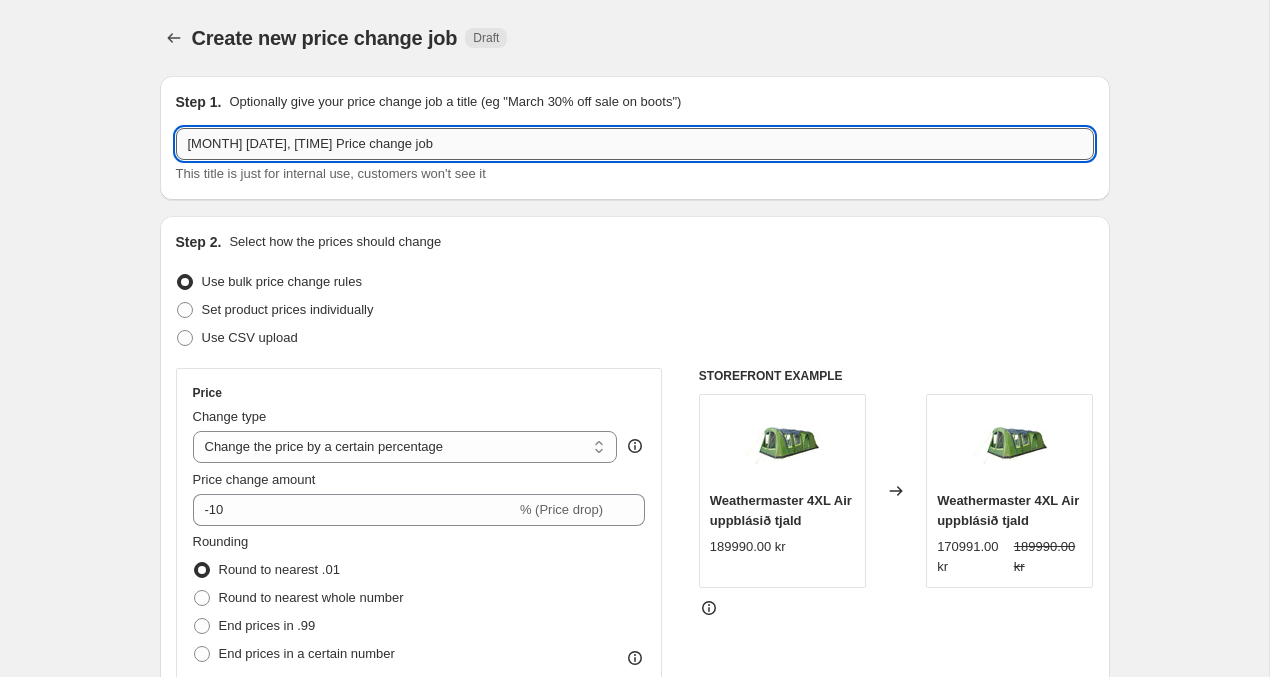 click on "[MONTH] [DATE], [TIME] Price change job" at bounding box center [635, 144] 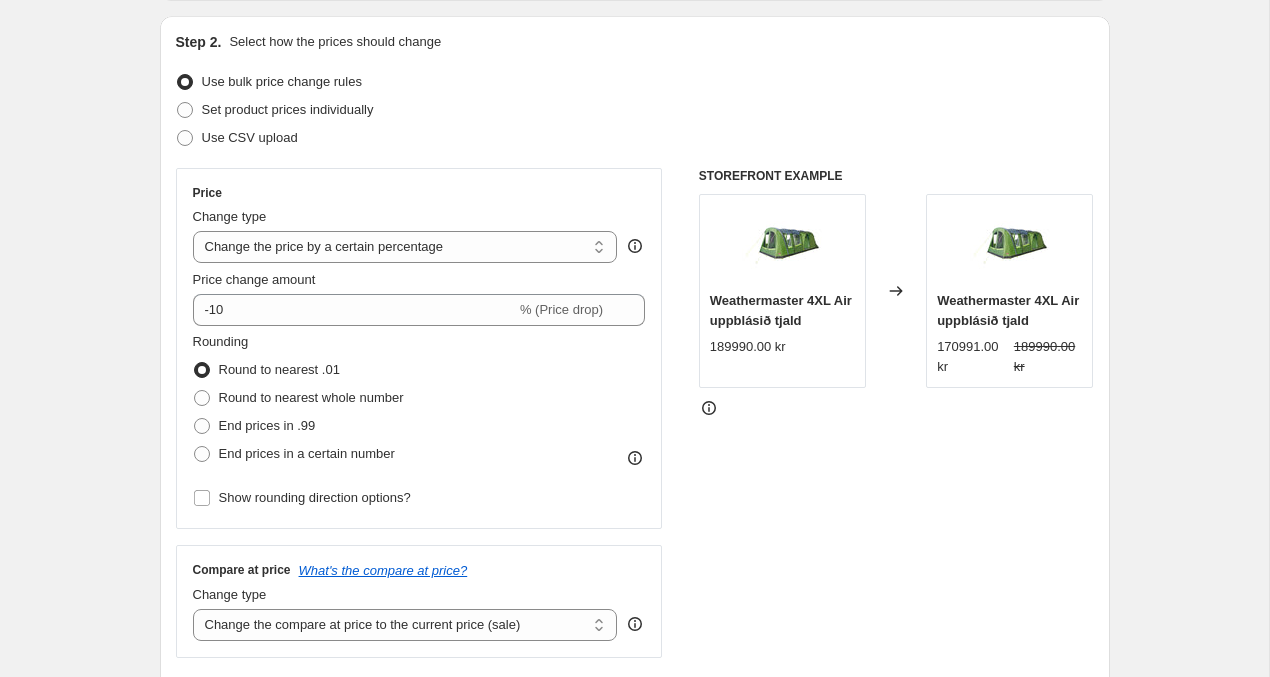 scroll, scrollTop: 205, scrollLeft: 0, axis: vertical 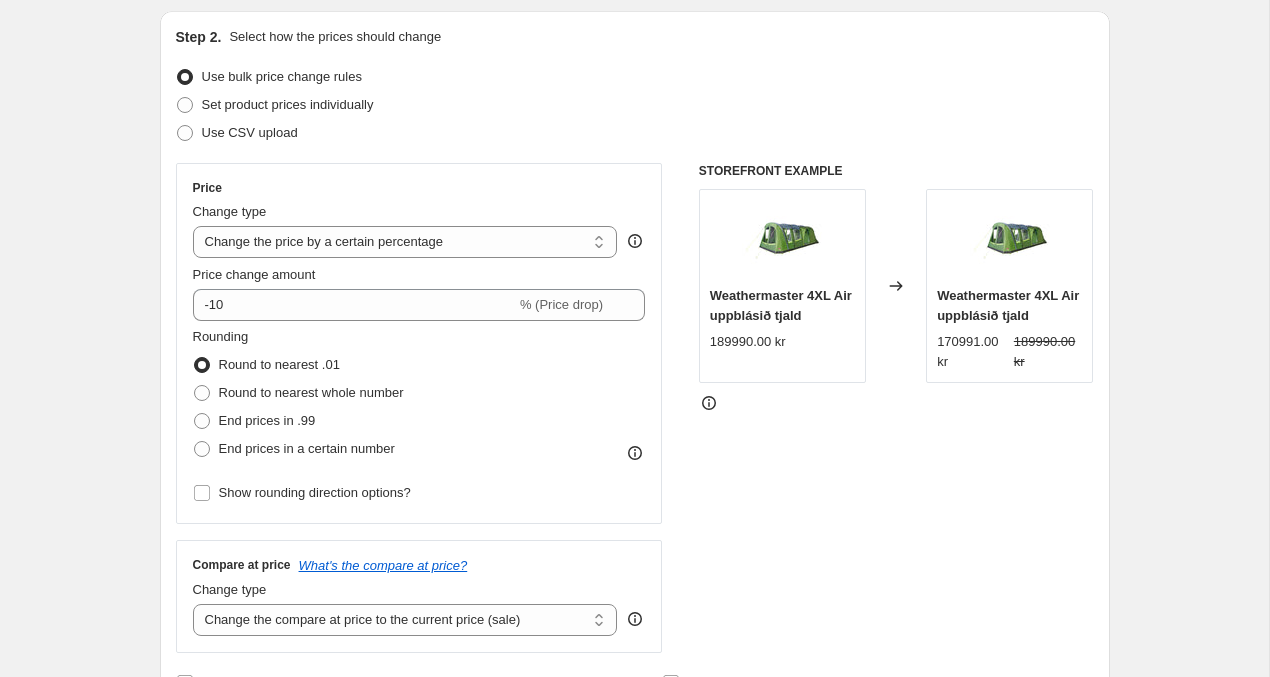type on "[MONTH] Útsala 50%" 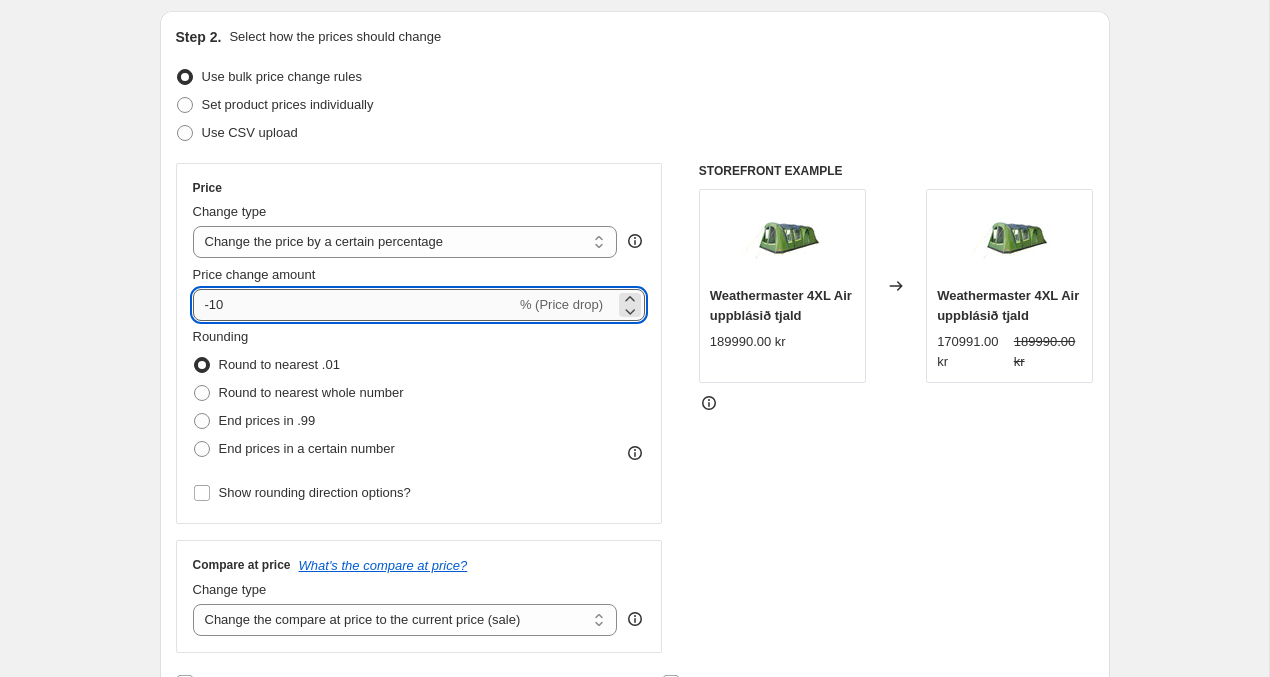 click on "-10" at bounding box center [354, 305] 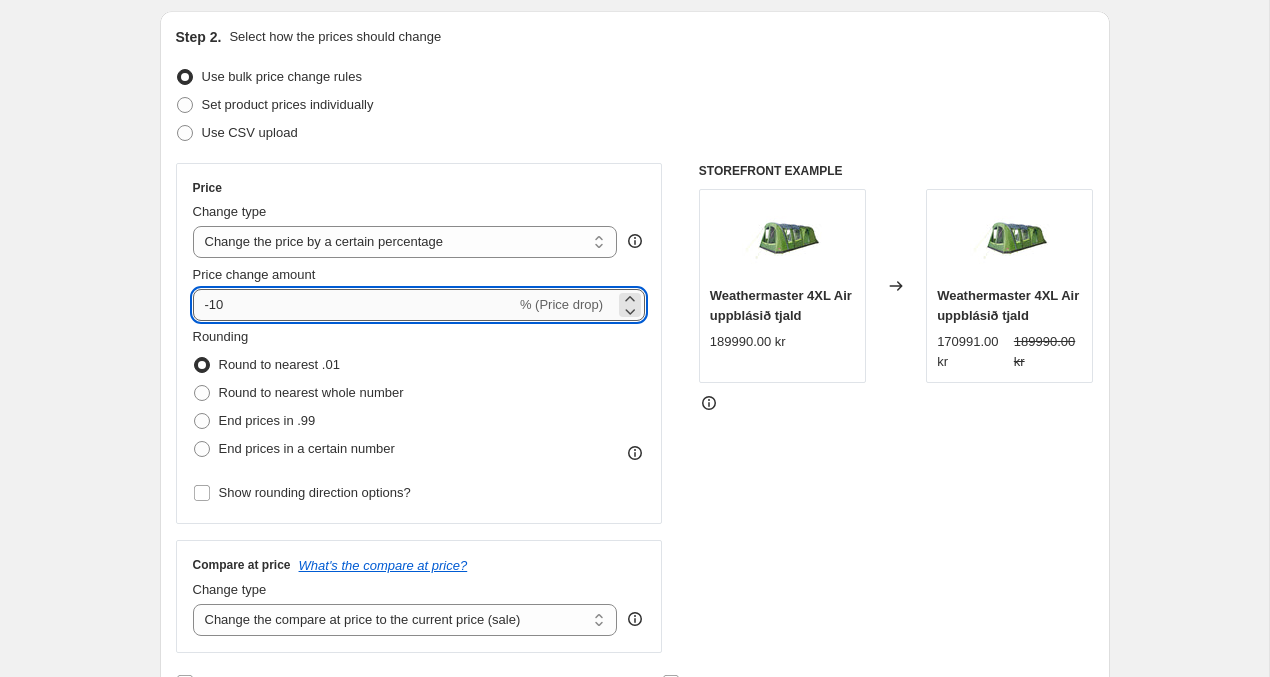type on "-1" 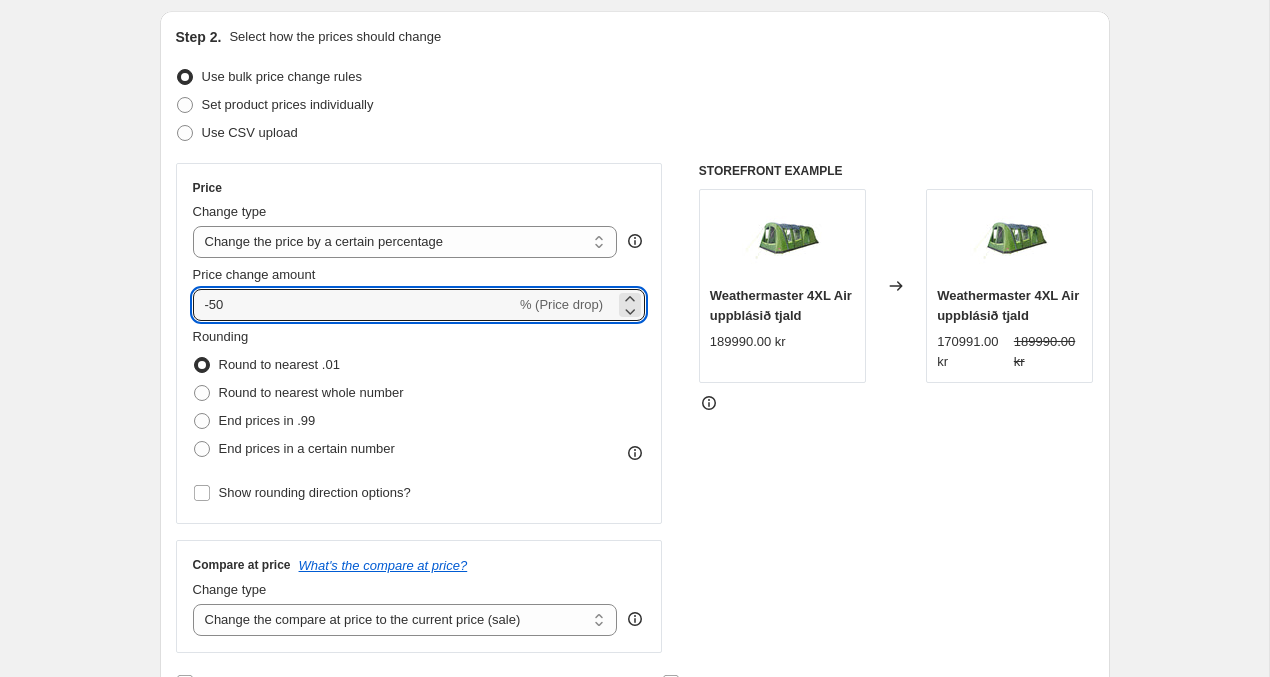 type on "-50" 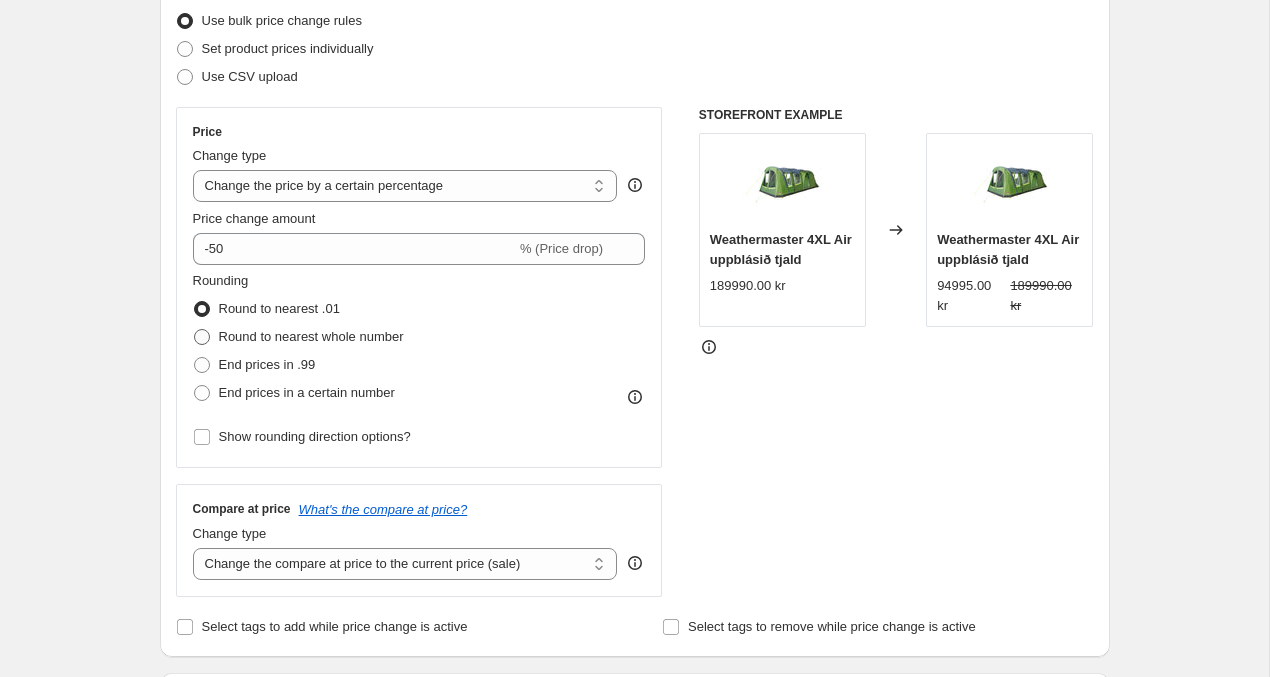 scroll, scrollTop: 282, scrollLeft: 0, axis: vertical 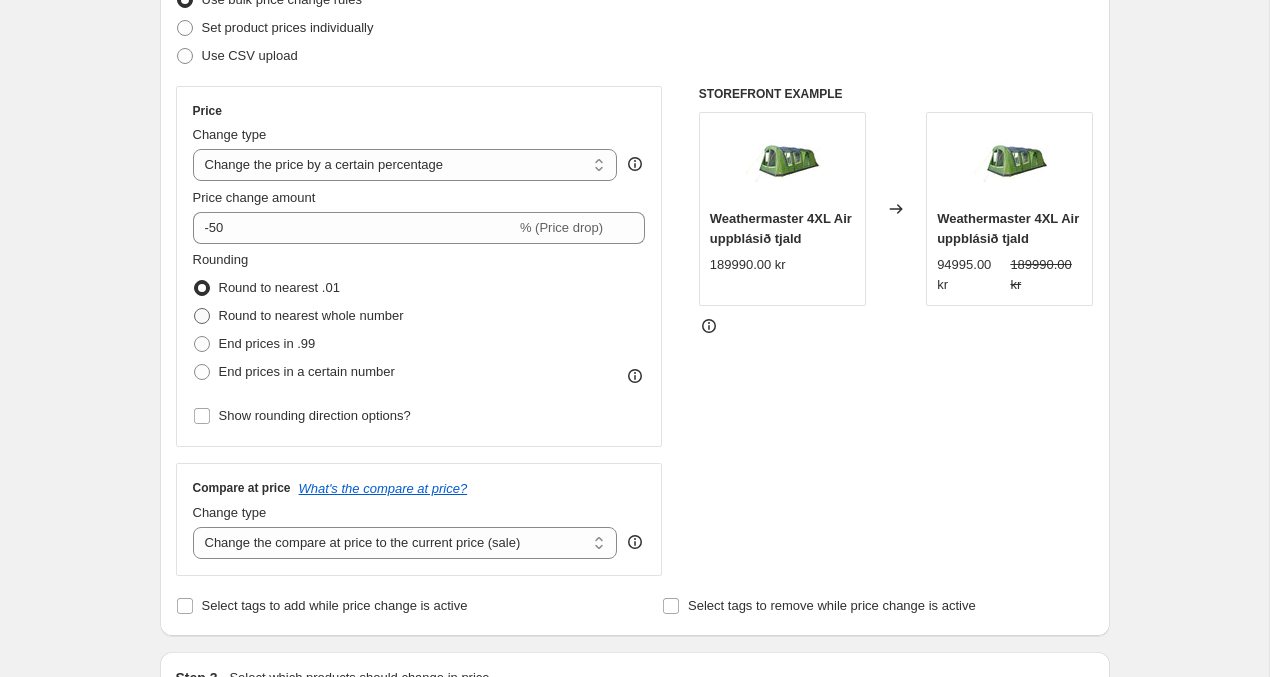 click at bounding box center (202, 316) 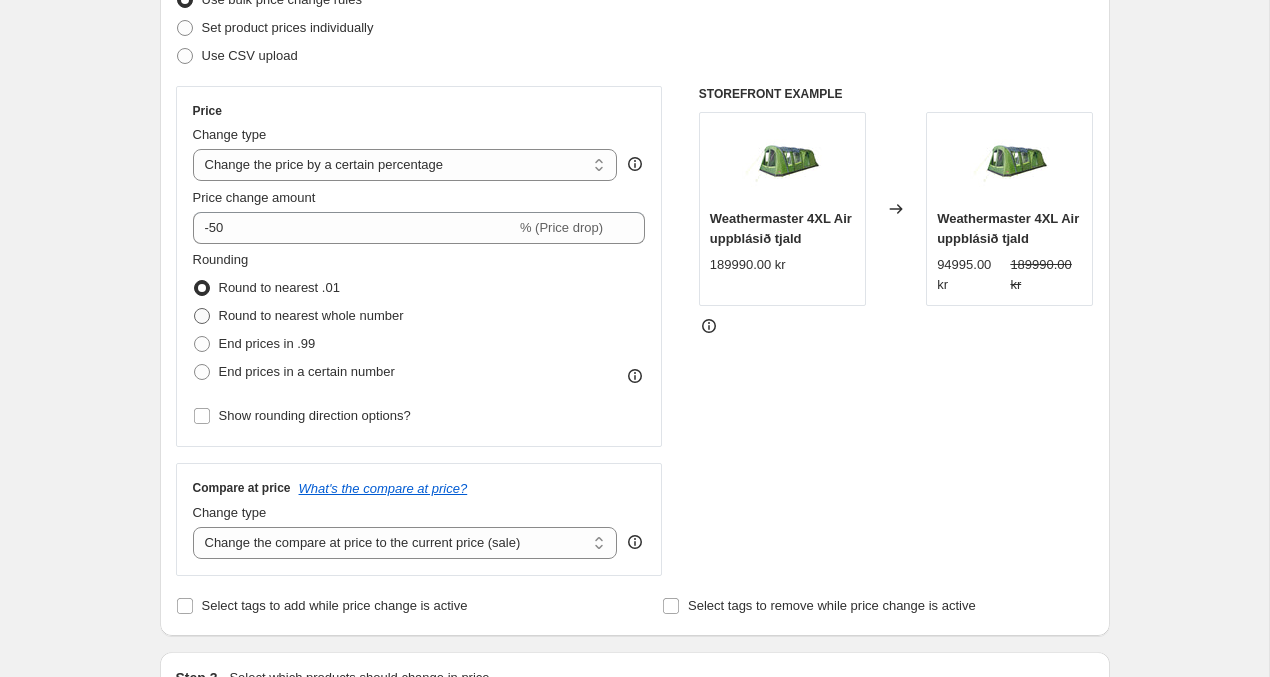 radio on "true" 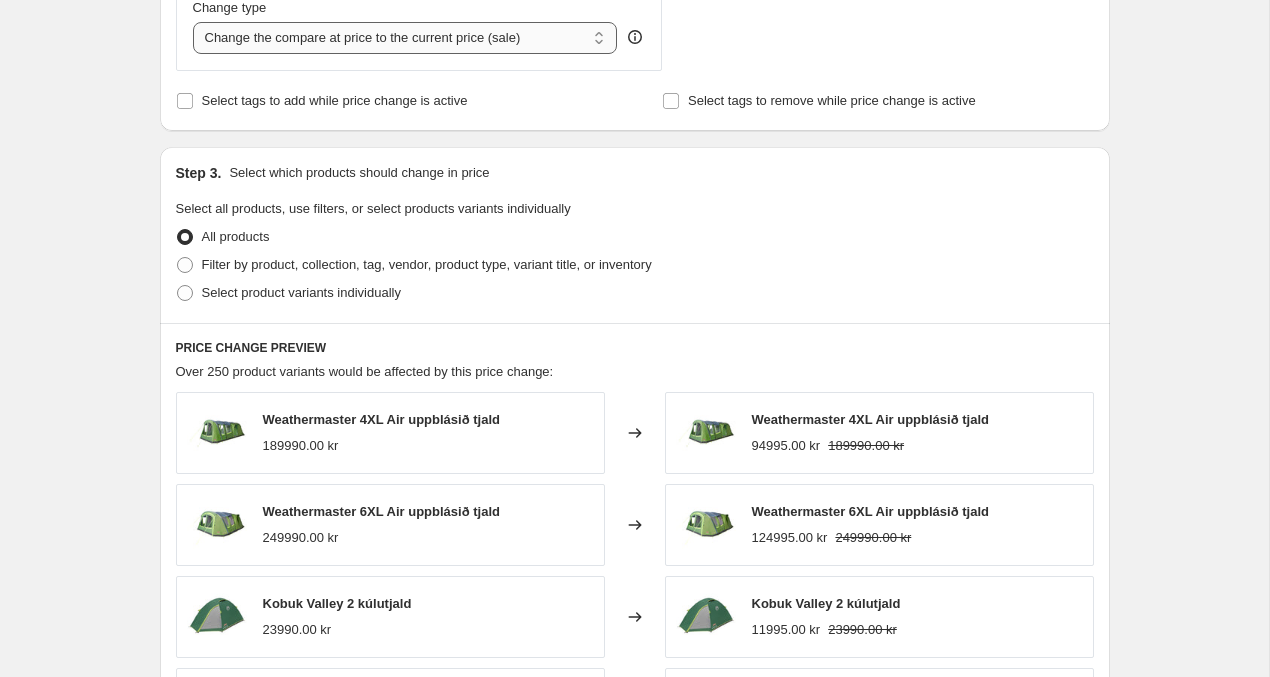 scroll, scrollTop: 817, scrollLeft: 0, axis: vertical 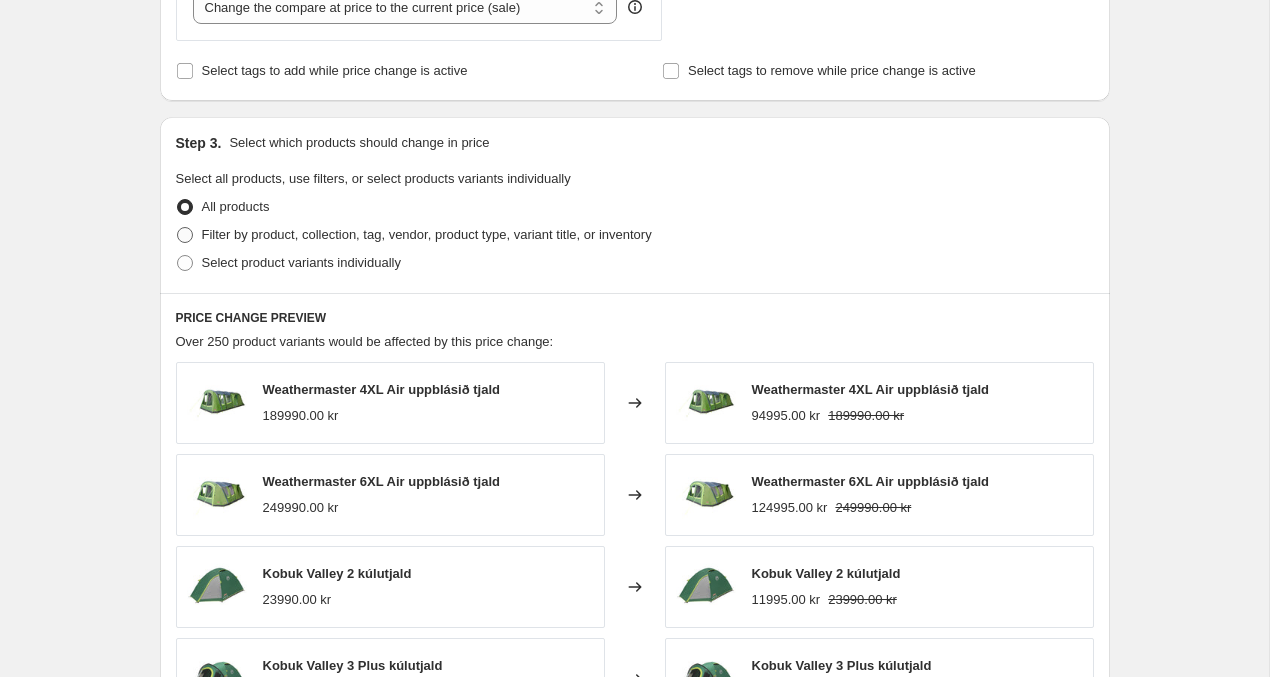 click at bounding box center (185, 235) 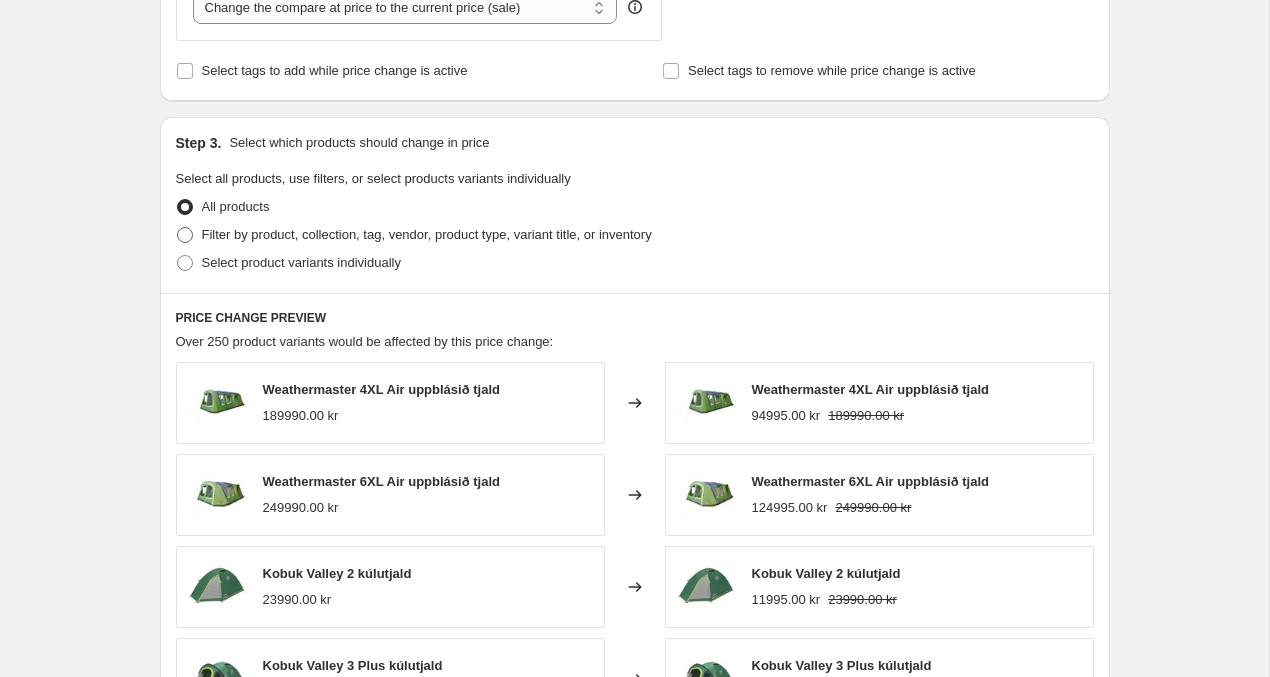 radio on "true" 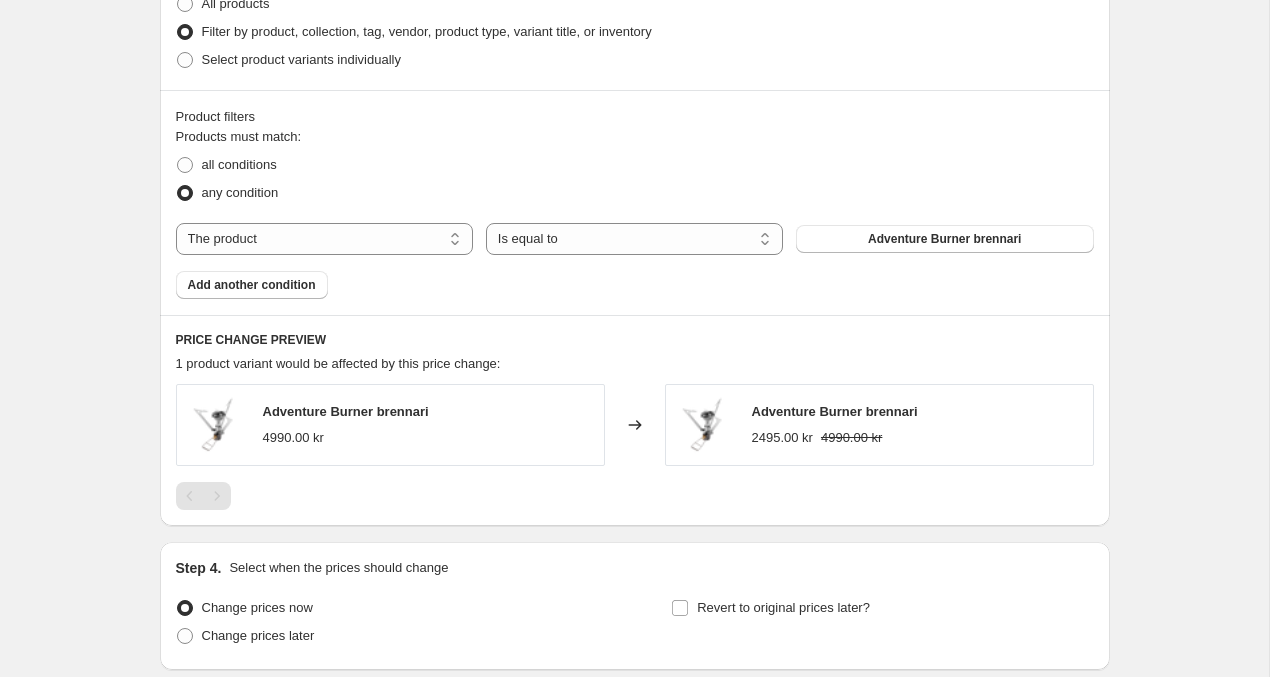scroll, scrollTop: 1030, scrollLeft: 0, axis: vertical 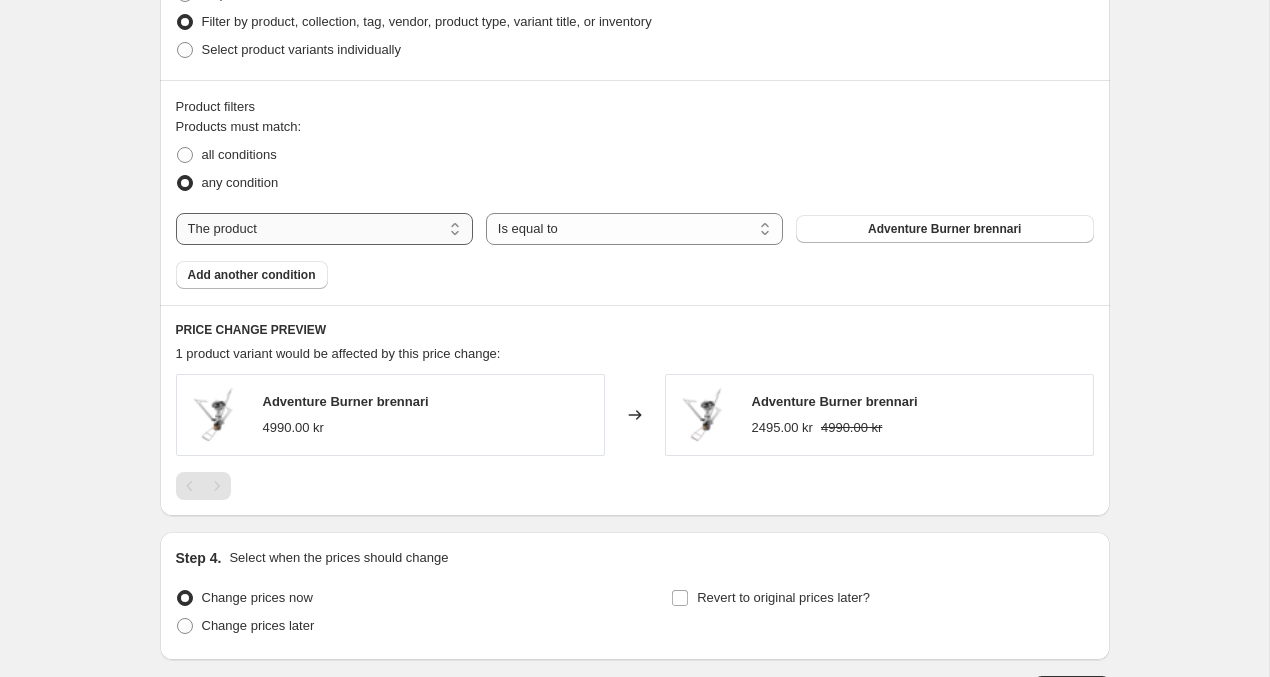 click on "The product The product's collection The product's tag The product's vendor The product's type The product's status The variant's title Inventory quantity" at bounding box center (324, 229) 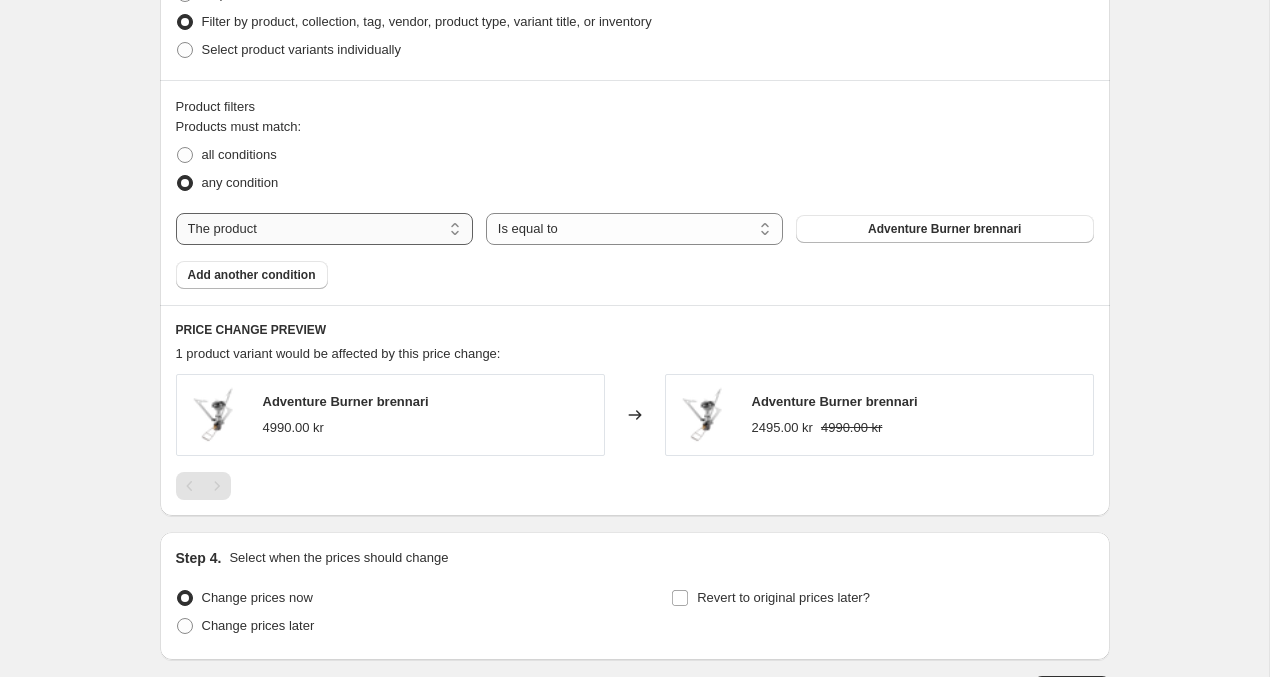 select on "collection" 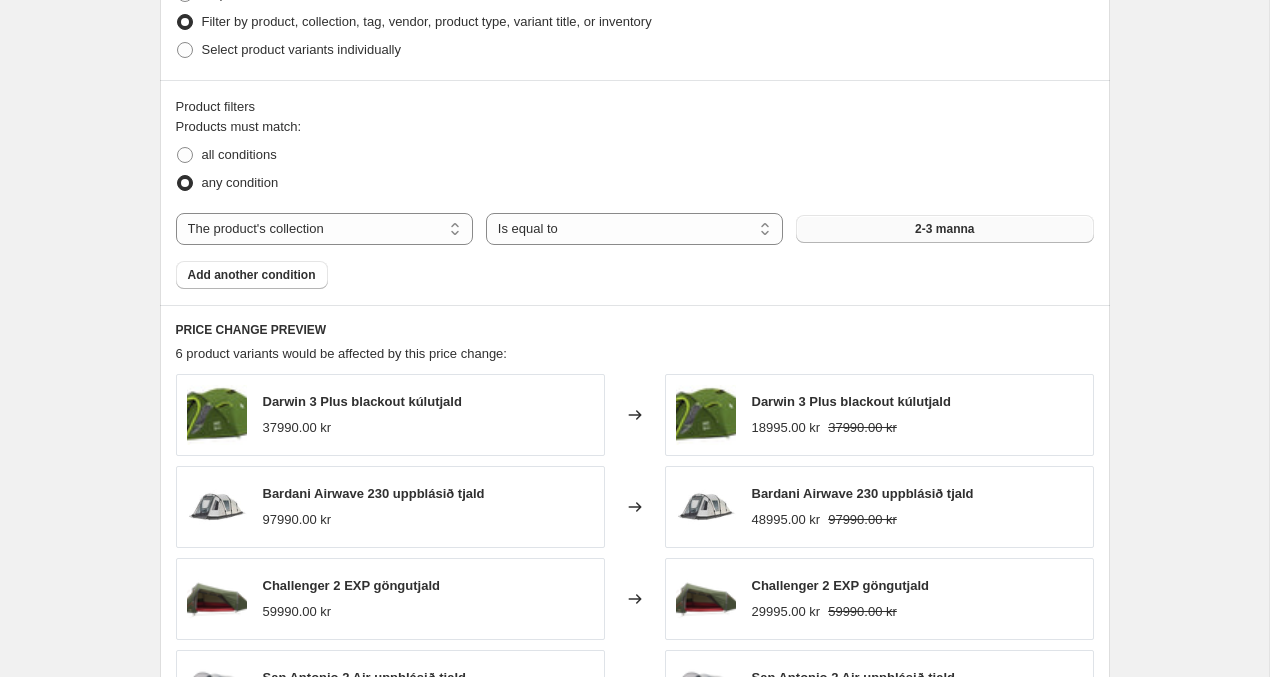 click on "2-3 manna" at bounding box center (944, 229) 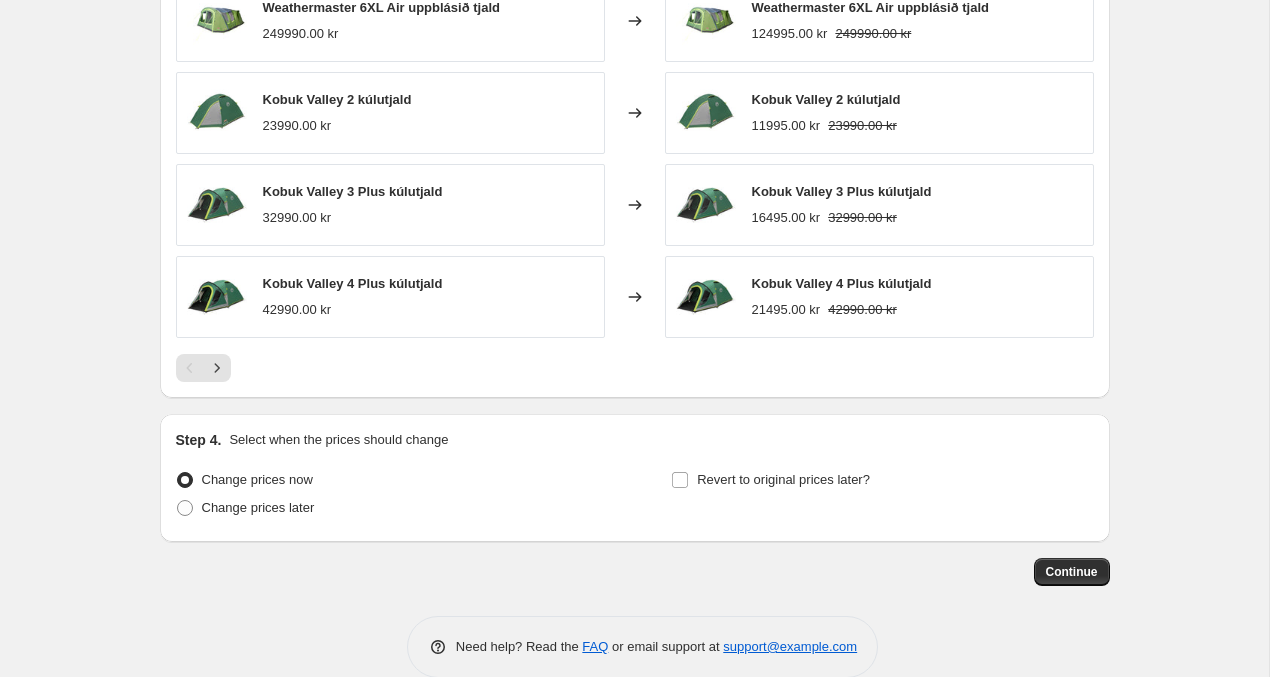 scroll, scrollTop: 1547, scrollLeft: 0, axis: vertical 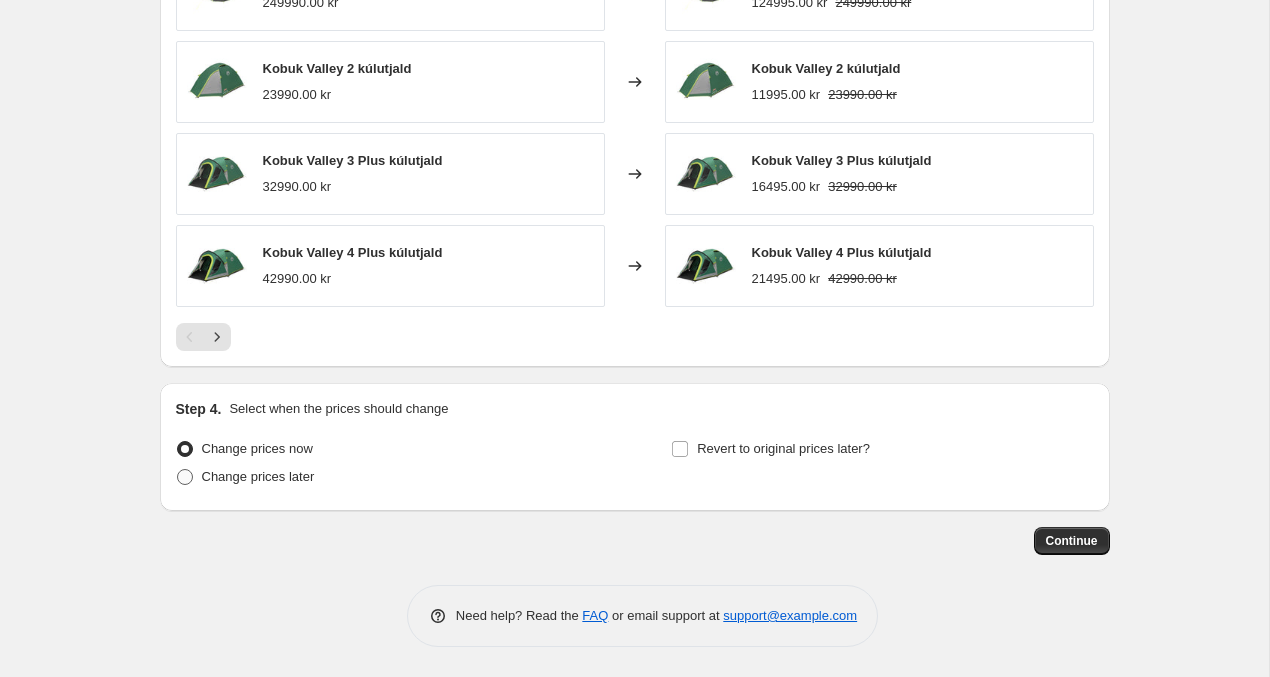 click at bounding box center (185, 477) 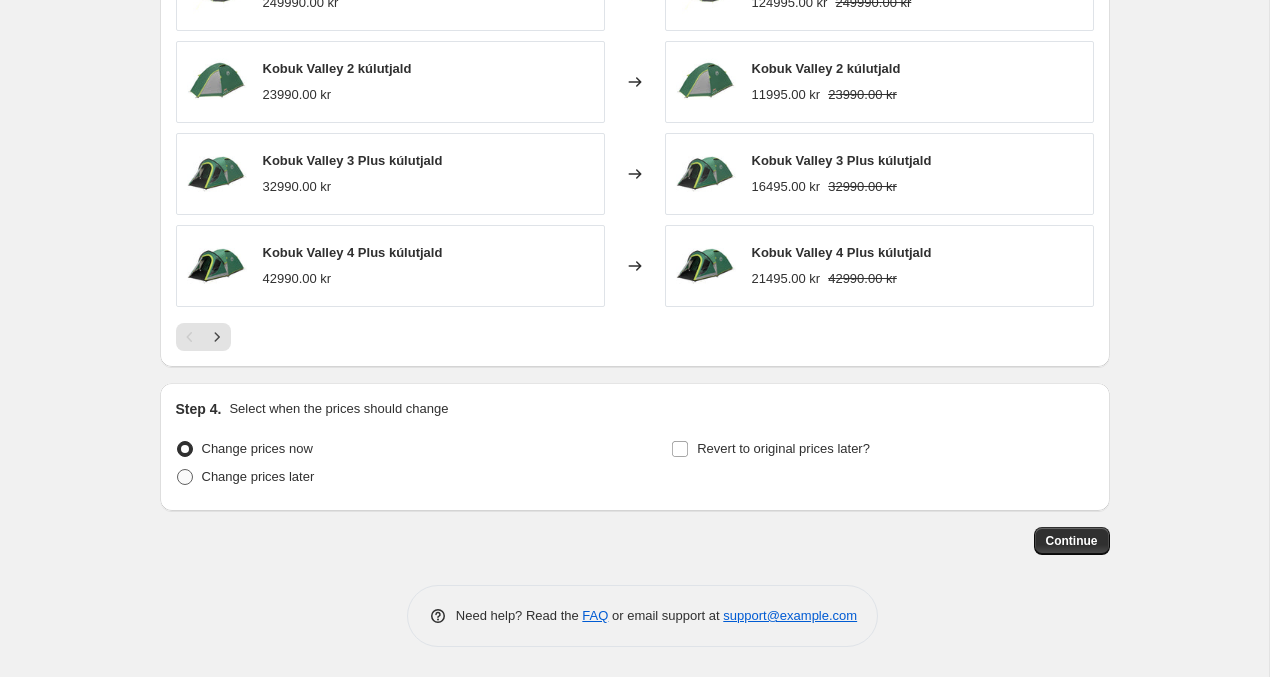 radio on "true" 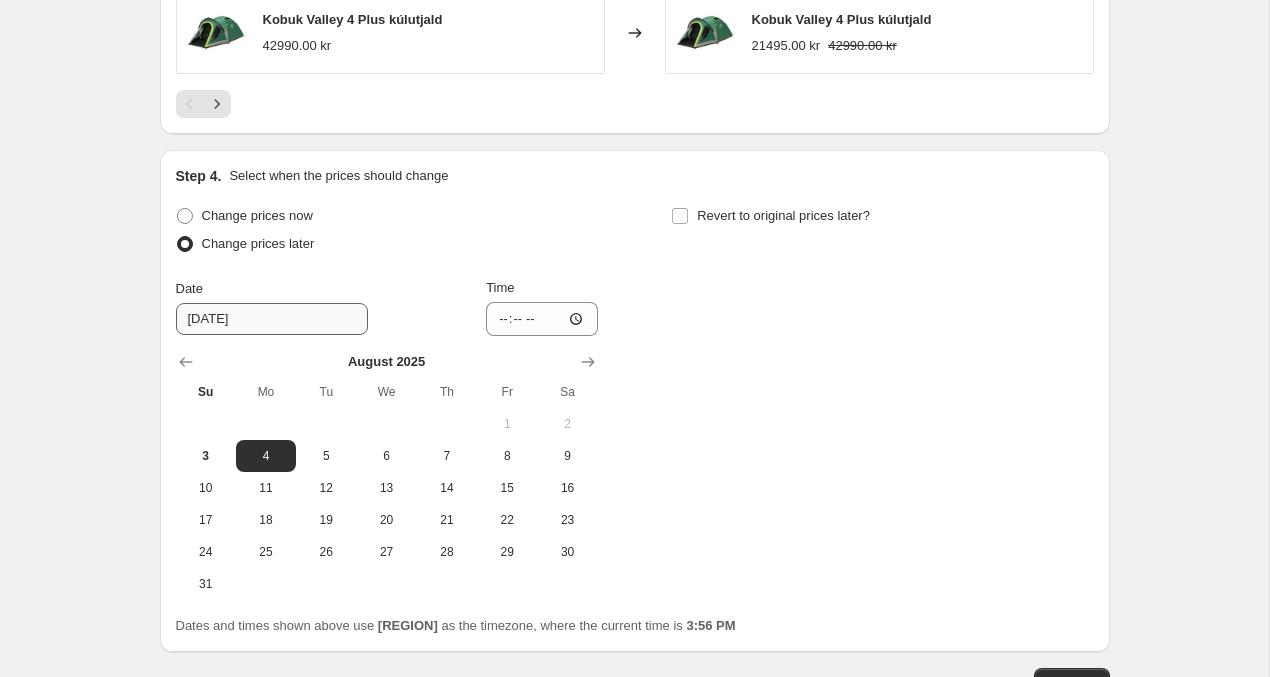 scroll, scrollTop: 1788, scrollLeft: 0, axis: vertical 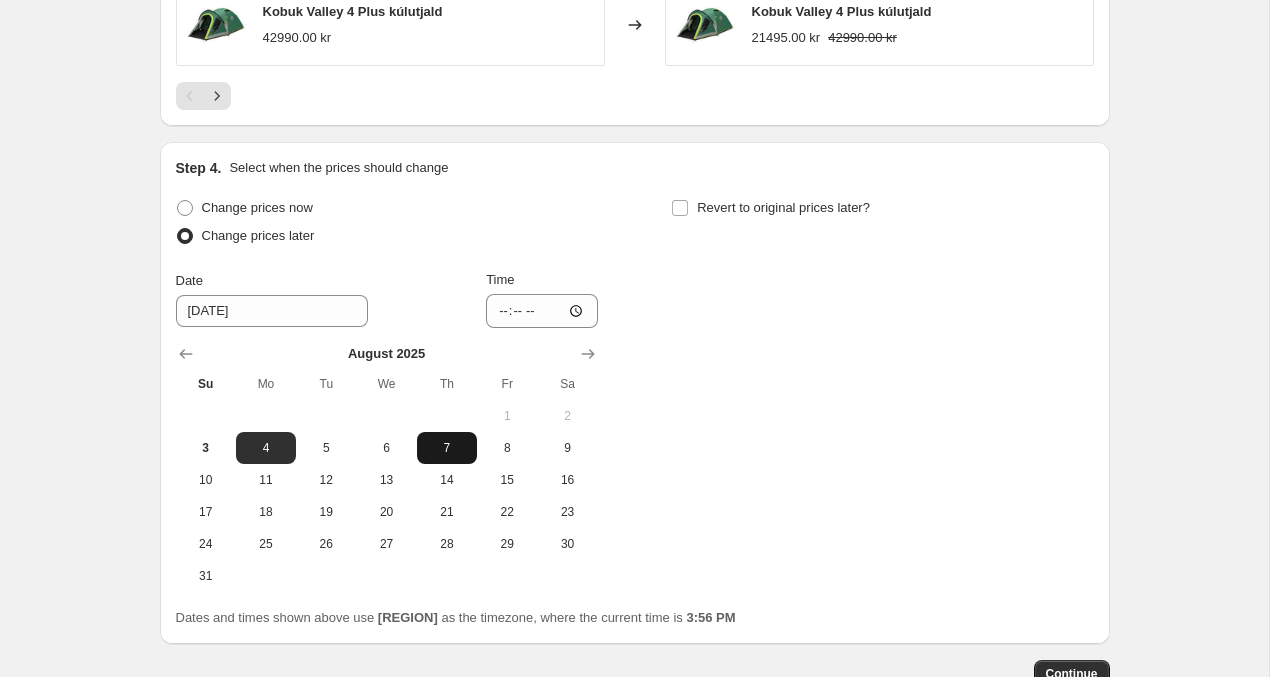 click on "7" at bounding box center [447, 448] 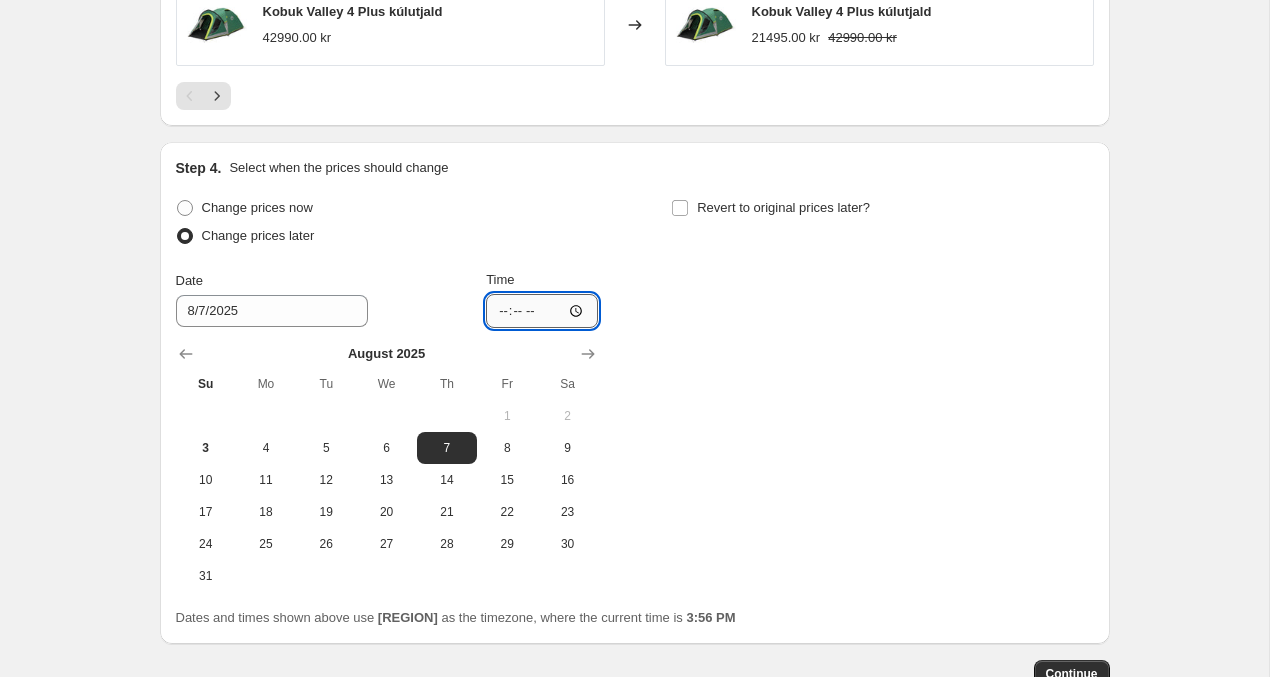click on "[TIME]" at bounding box center [542, 311] 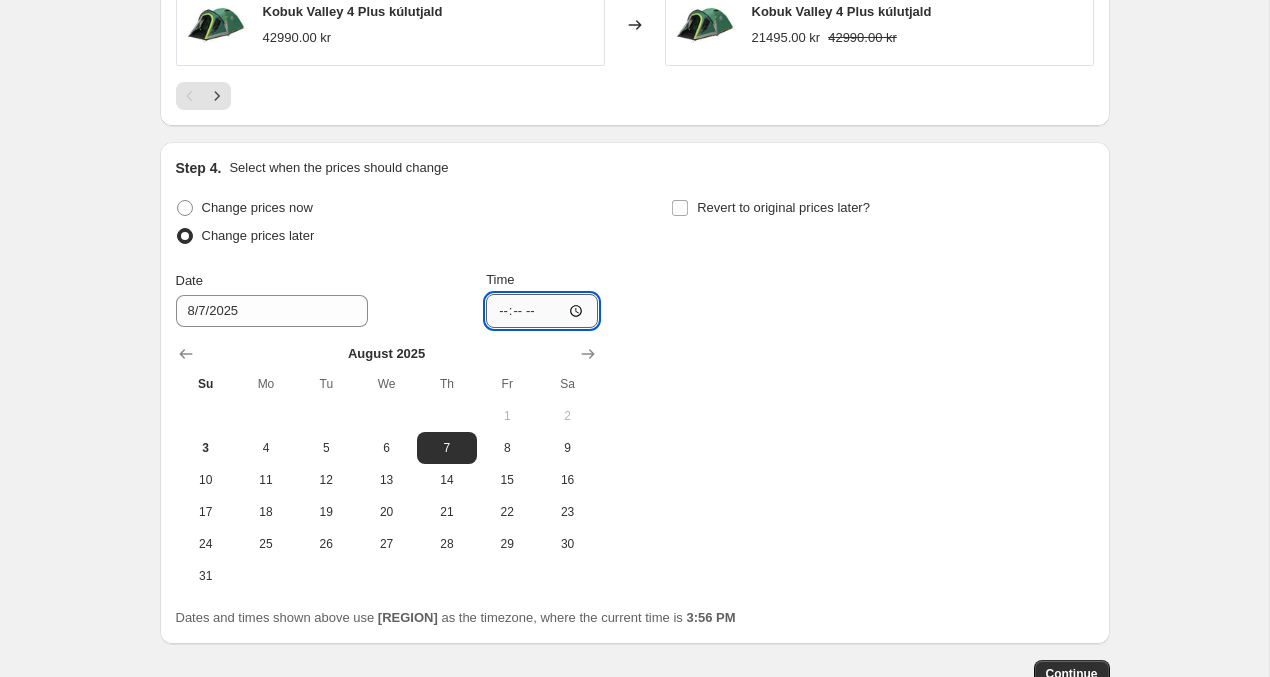 click on "[TIME]" at bounding box center (542, 311) 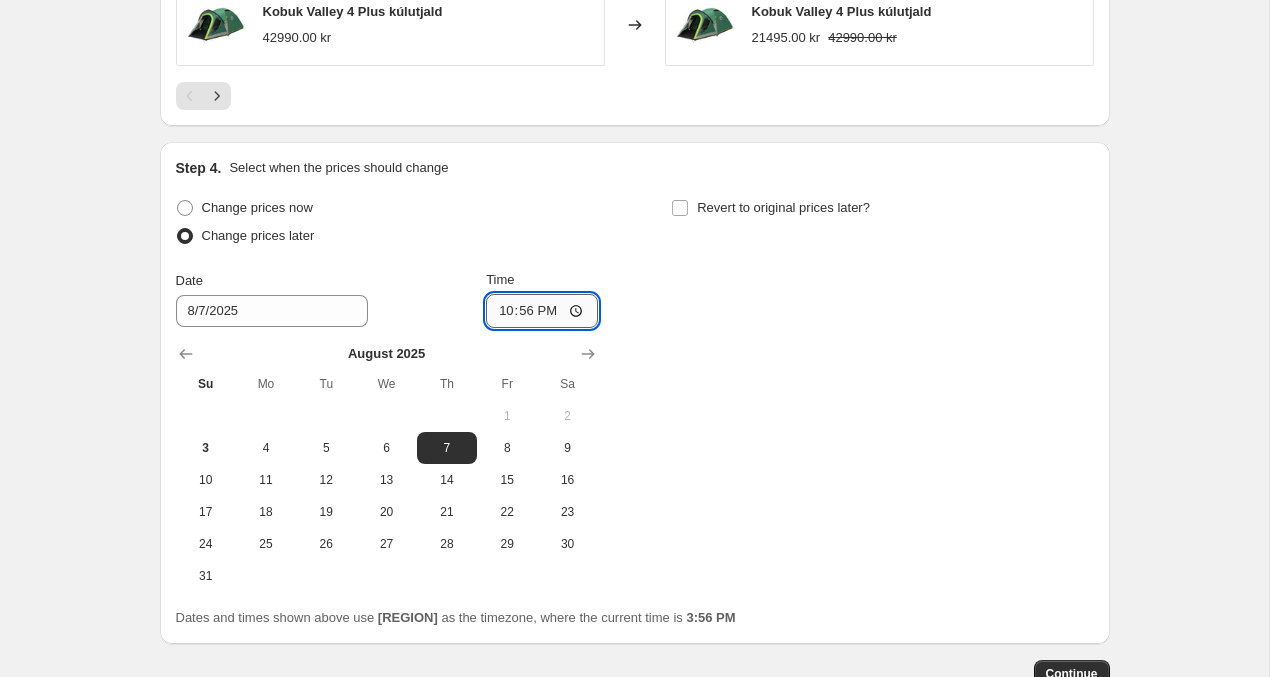 click on "22:56" at bounding box center (542, 311) 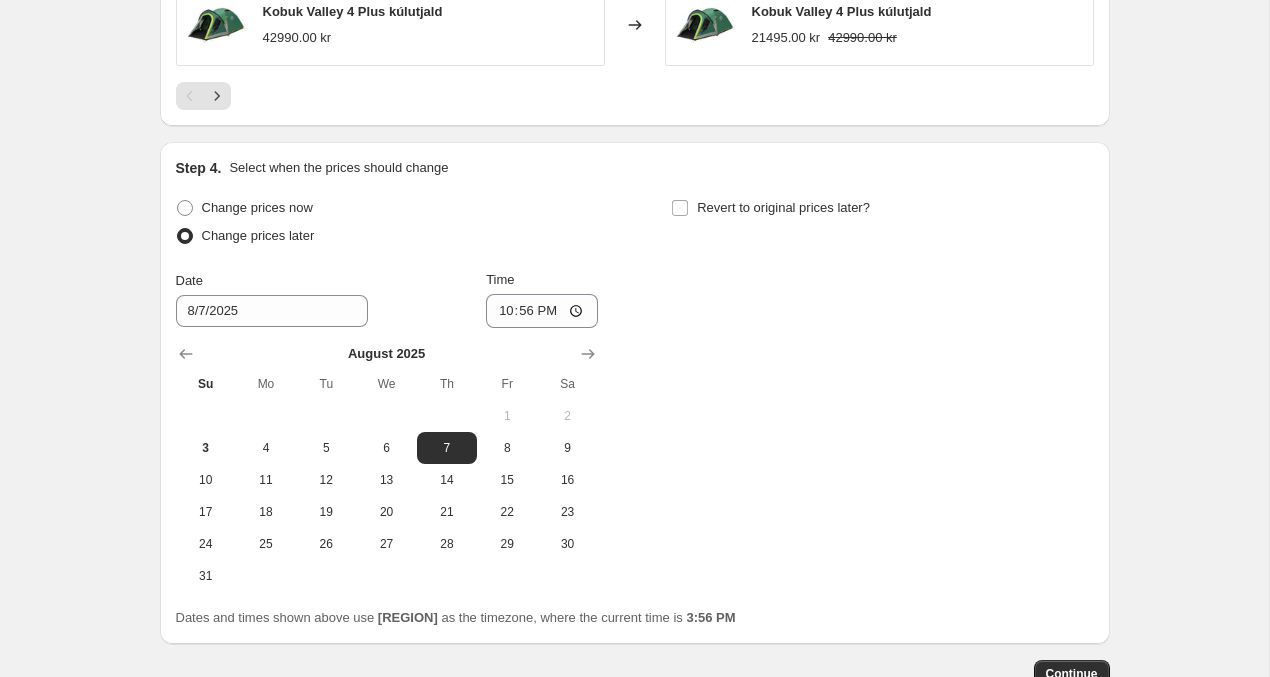 click on "Change prices now Change prices later Date [DATE] Time [TIME] [MONTH]   [YEAR] Su Mo Tu We Th Fr Sa 1 2 3 4 5 6 7 8 9 10 11 12 13 14 15 16 17 18 19 20 21 22 23 24 25 26 27 28 29 30 31 Revert to original prices later?" at bounding box center (635, 393) 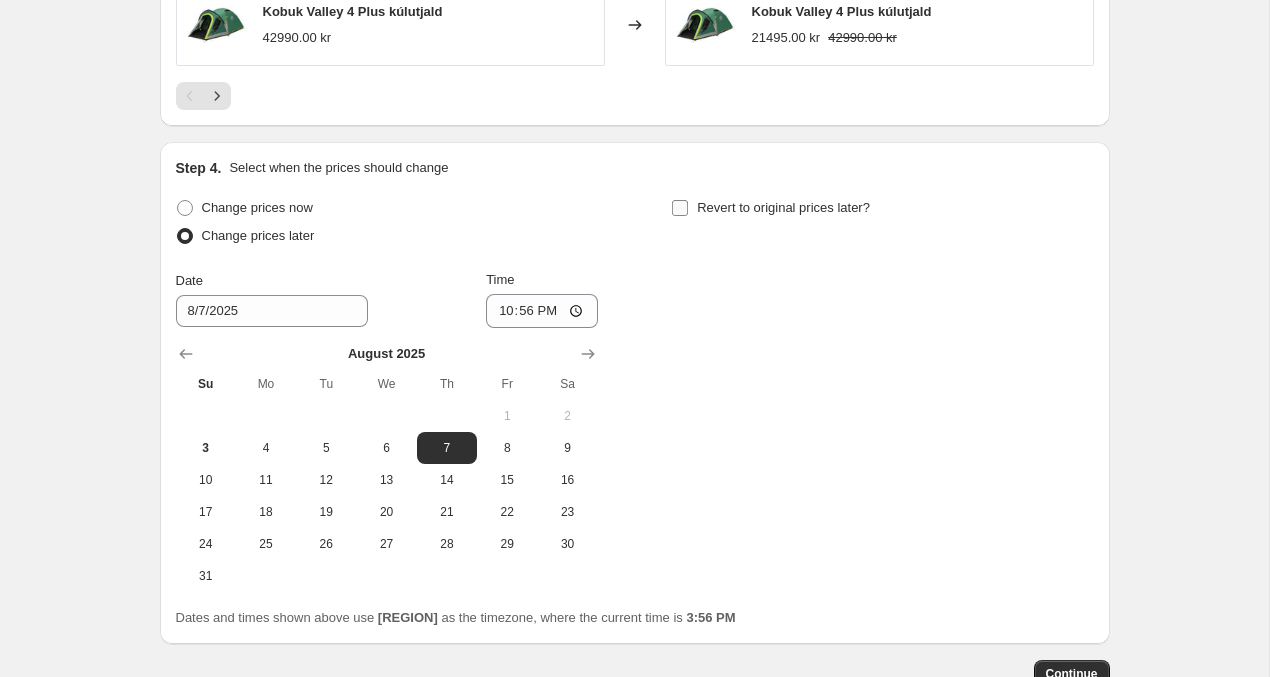 click on "Revert to original prices later?" at bounding box center [680, 208] 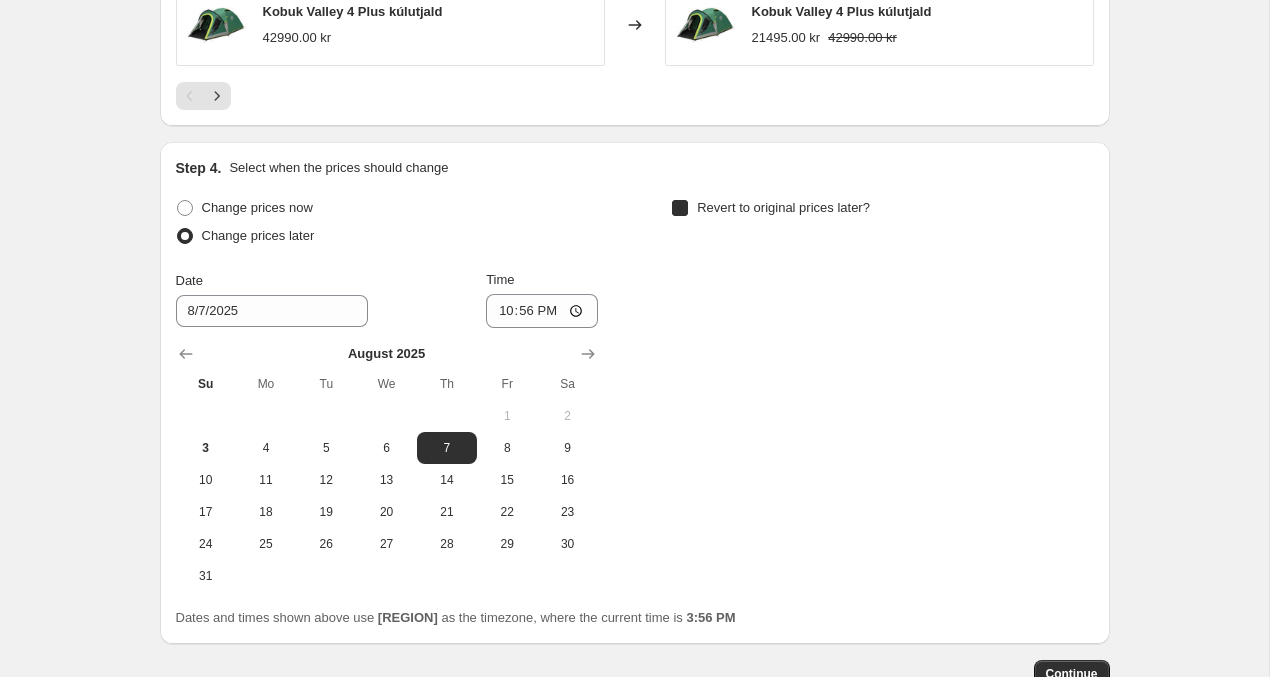checkbox on "true" 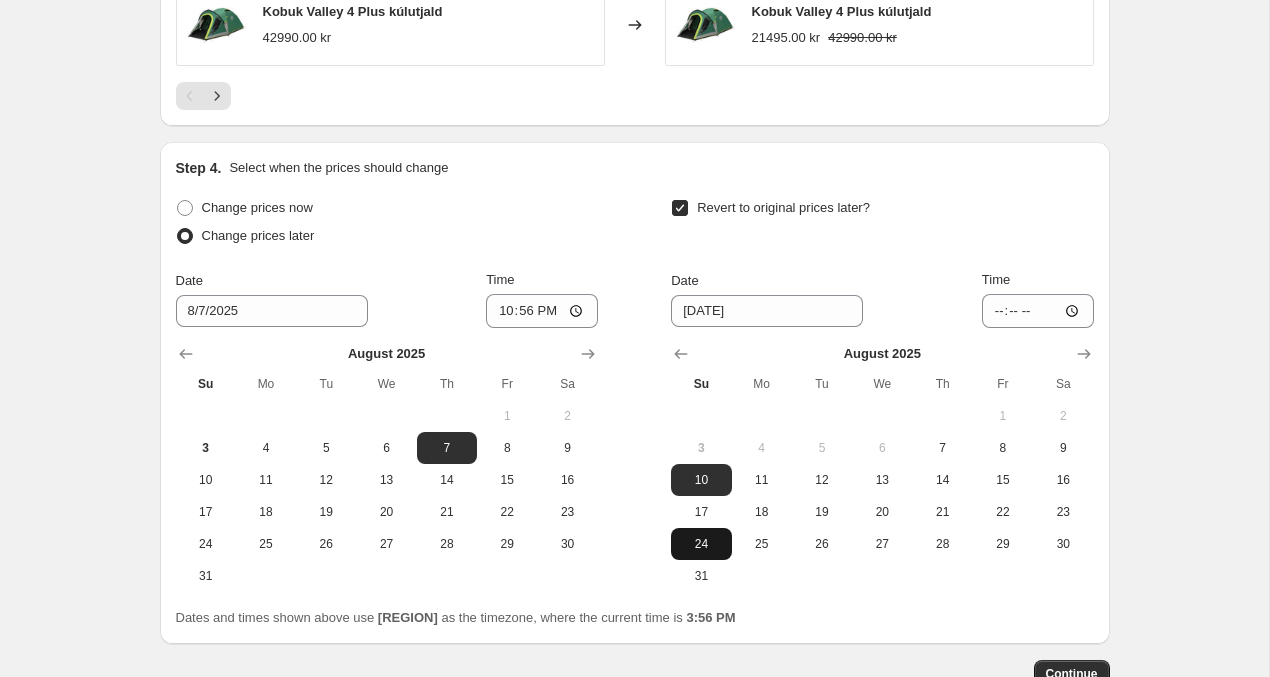 click on "24" at bounding box center [701, 544] 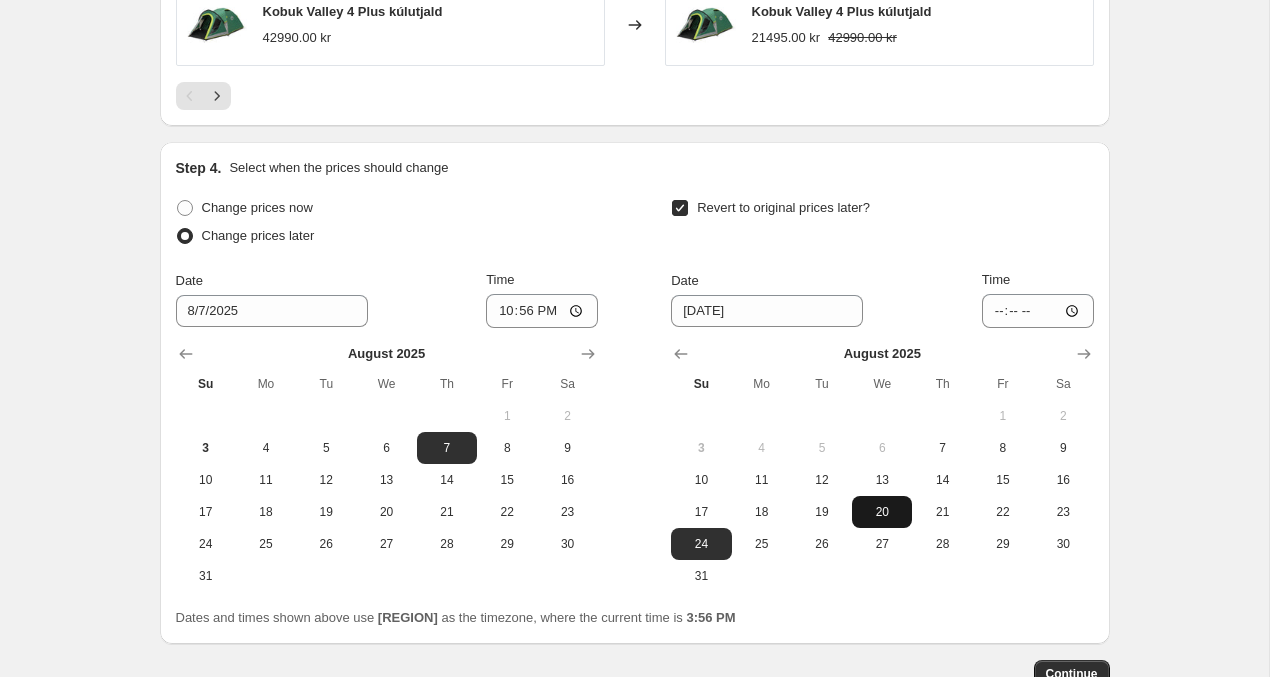 click on "20" at bounding box center (882, 512) 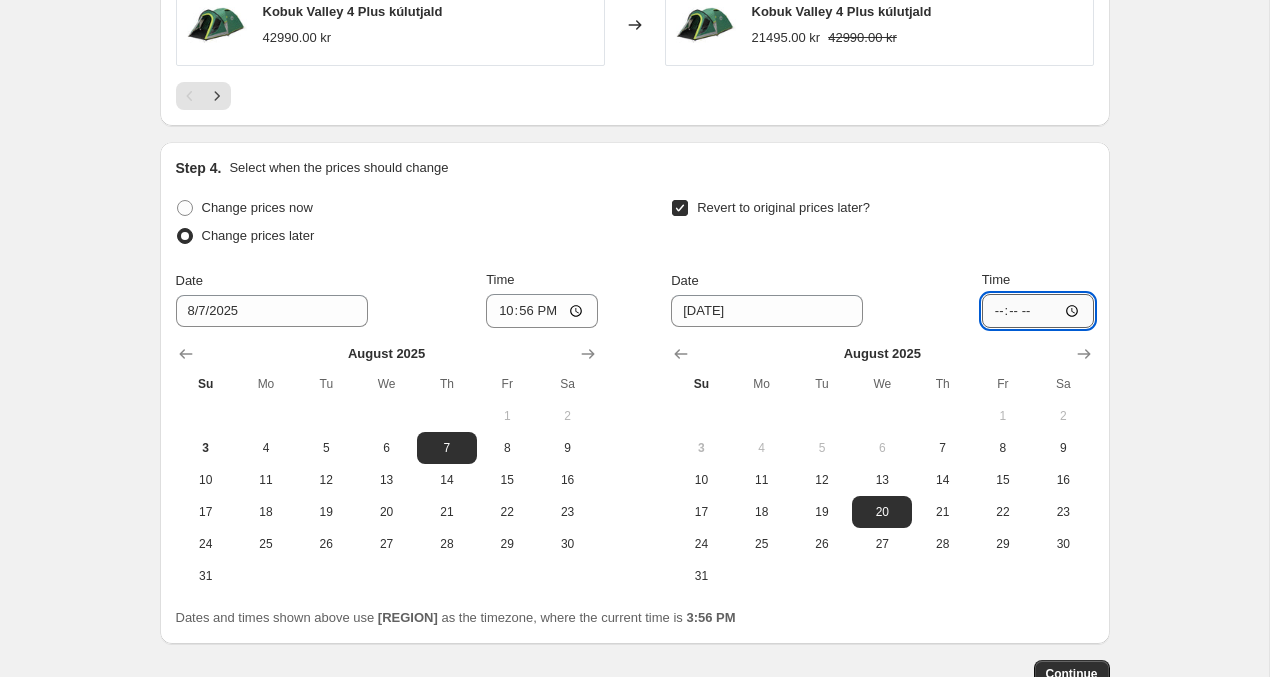 click on "[TIME]" at bounding box center (1038, 311) 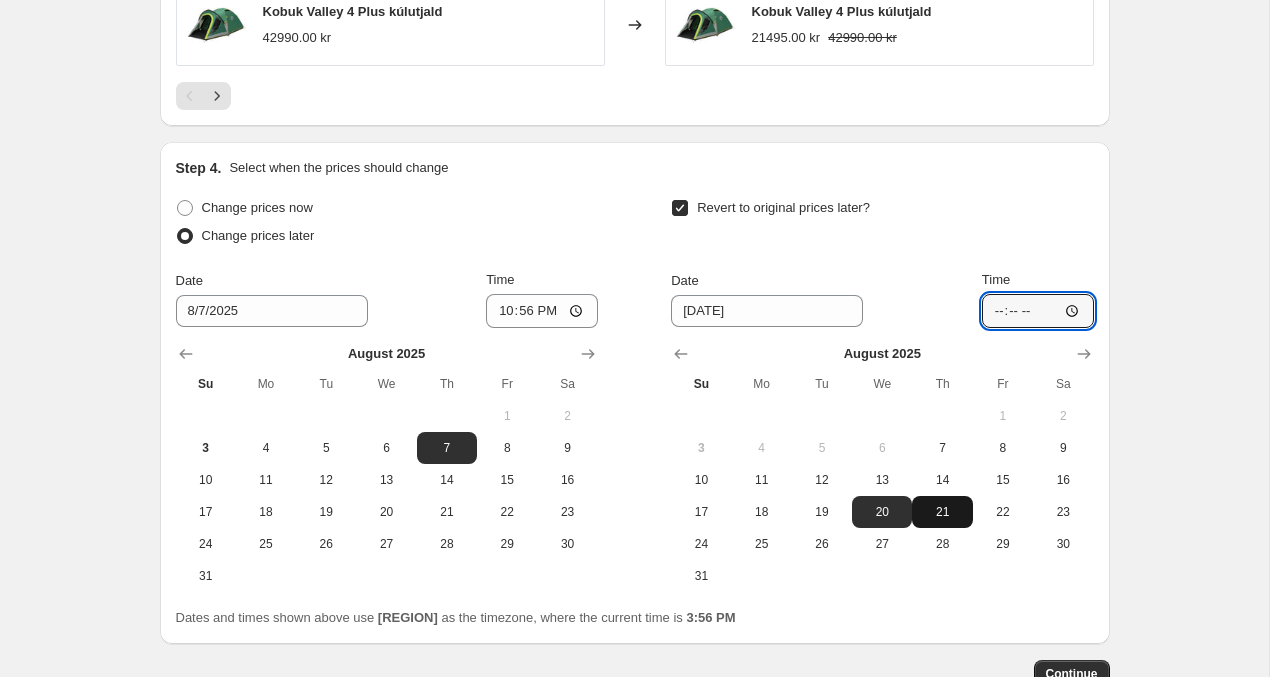 click on "21" at bounding box center (942, 512) 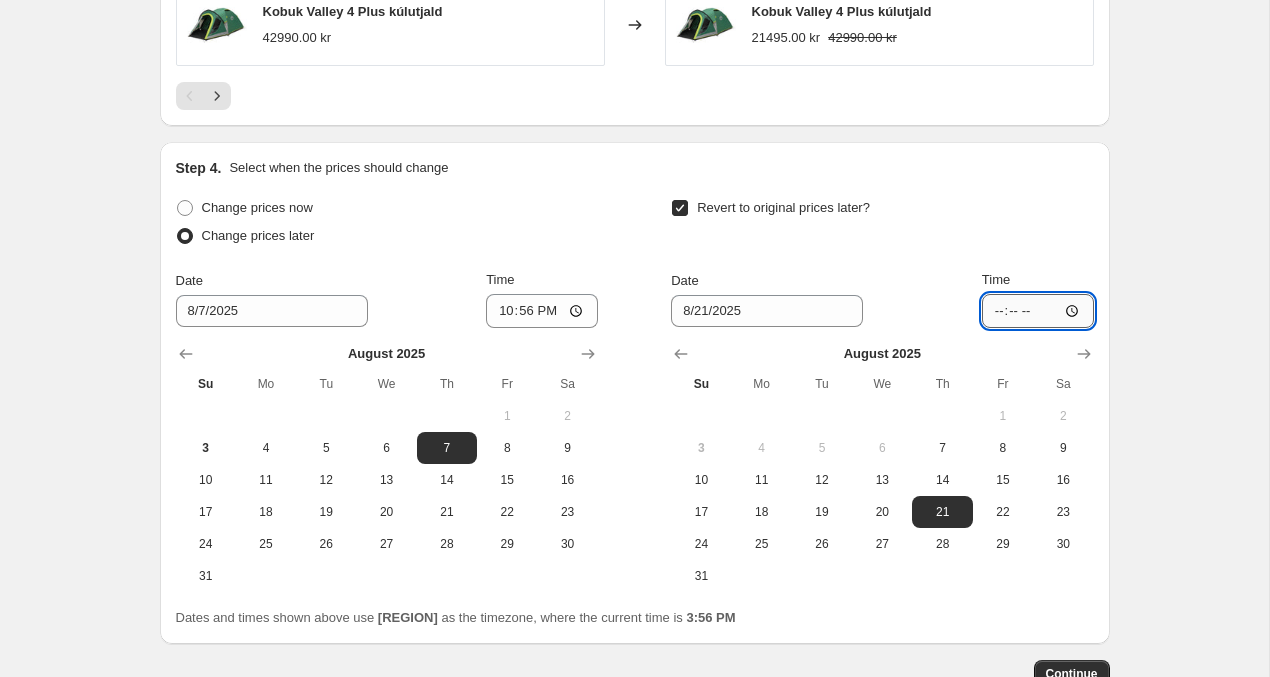 click on "[TIME]" at bounding box center (1038, 311) 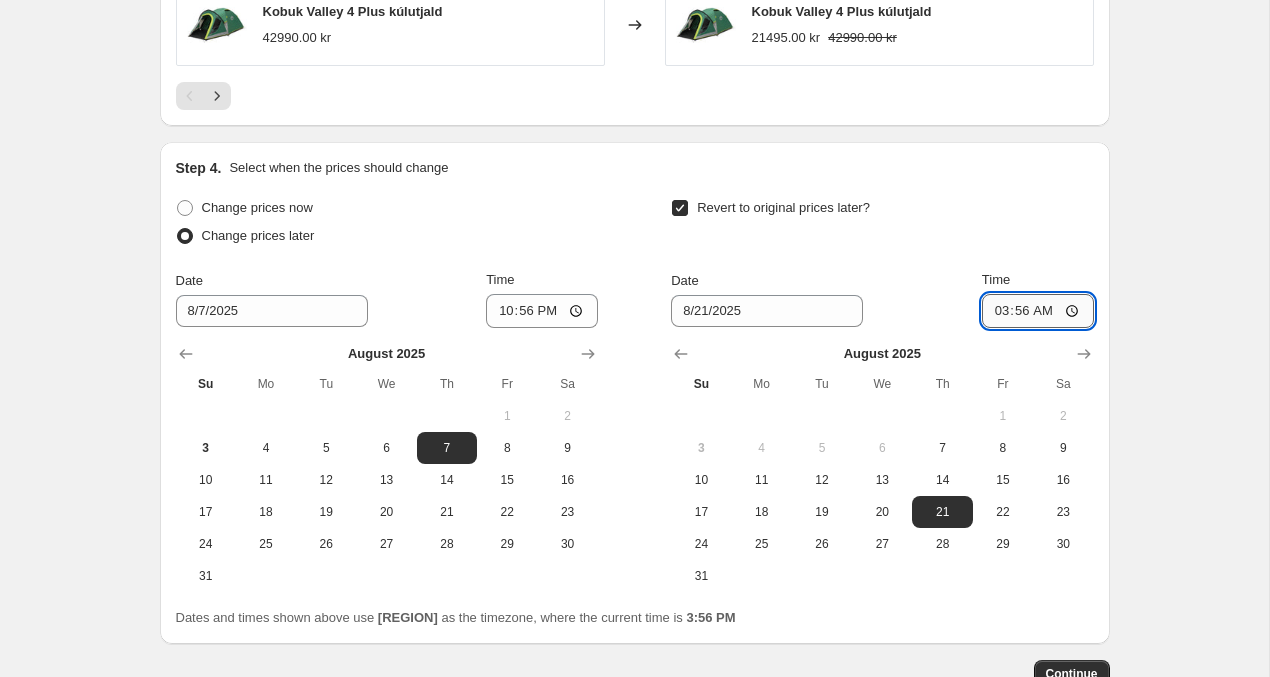 click on "03:56" at bounding box center [1038, 311] 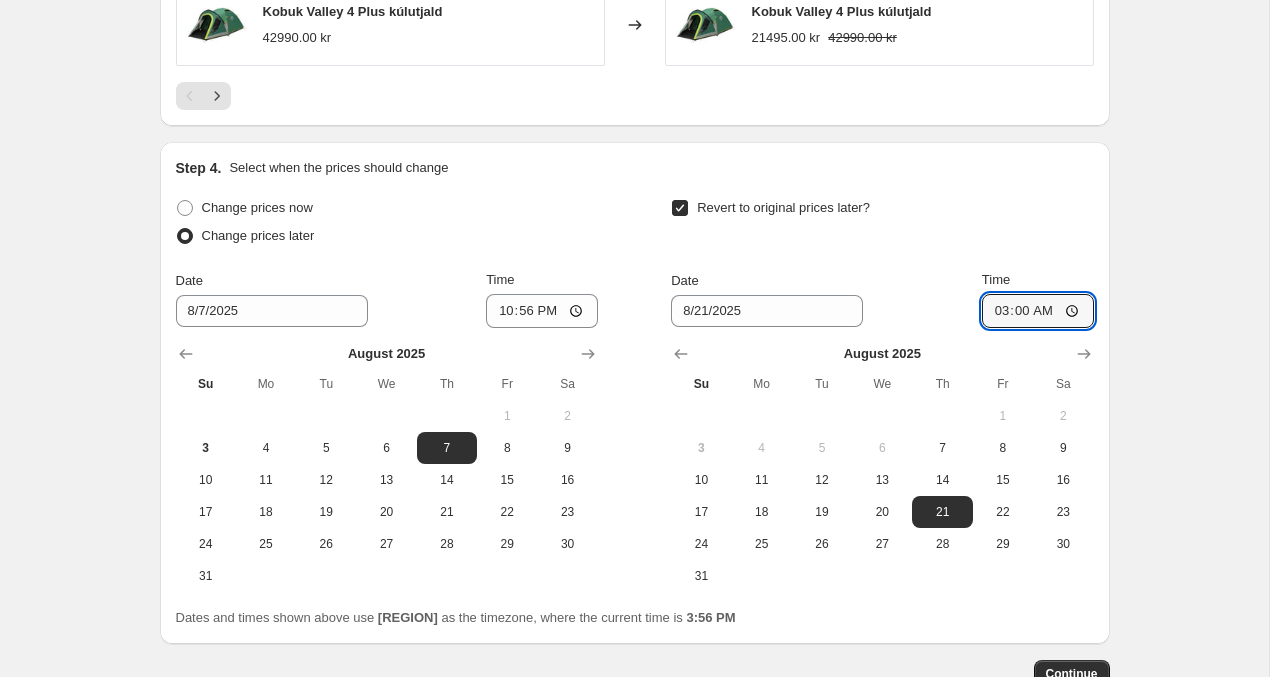 click on "Revert to original prices later?" at bounding box center [882, 224] 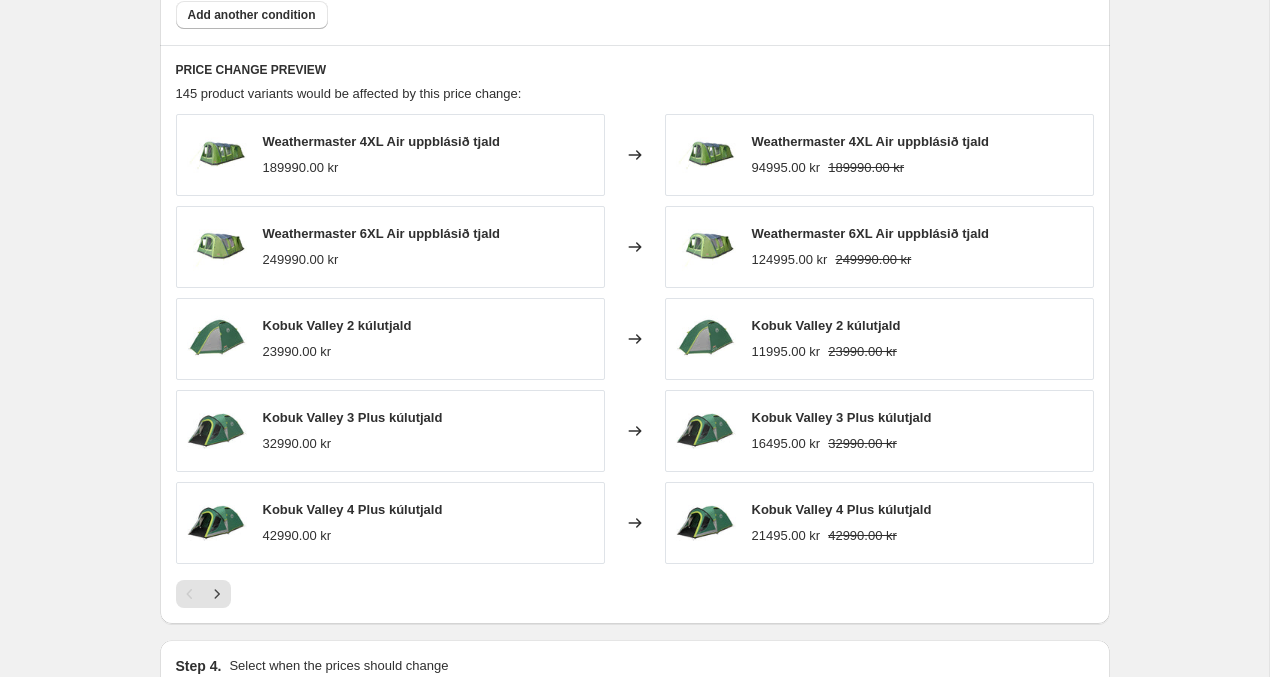 scroll, scrollTop: 1292, scrollLeft: 0, axis: vertical 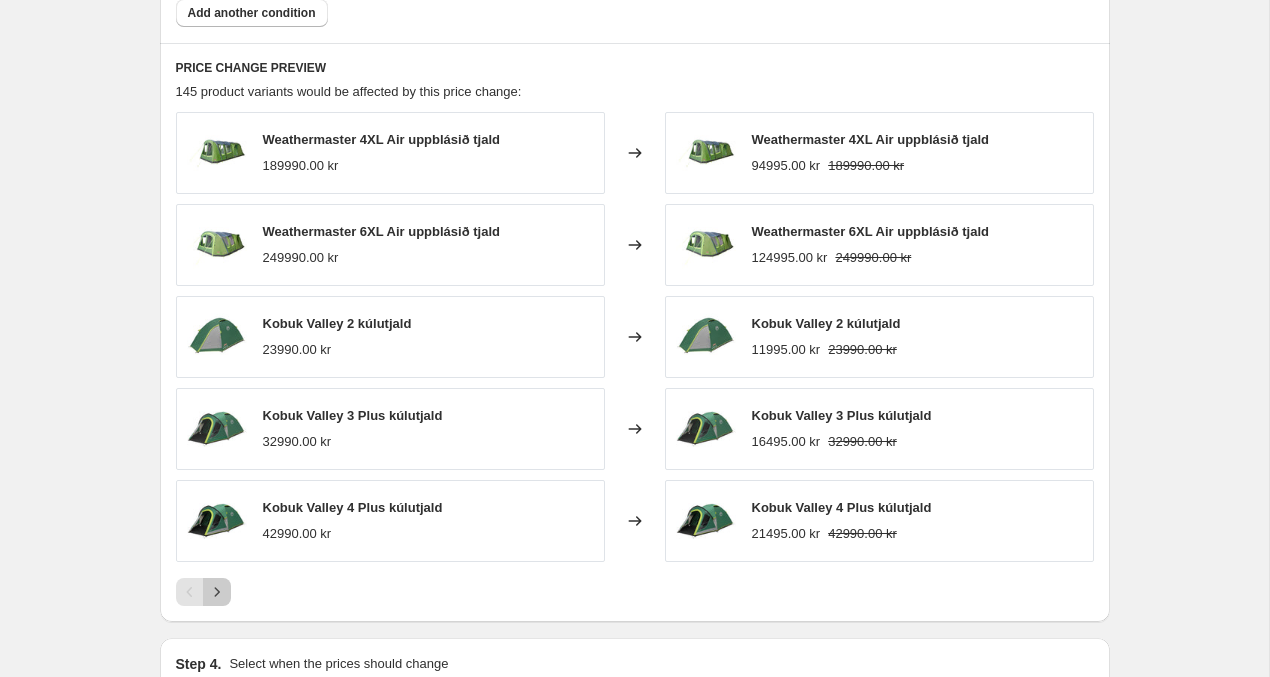 click 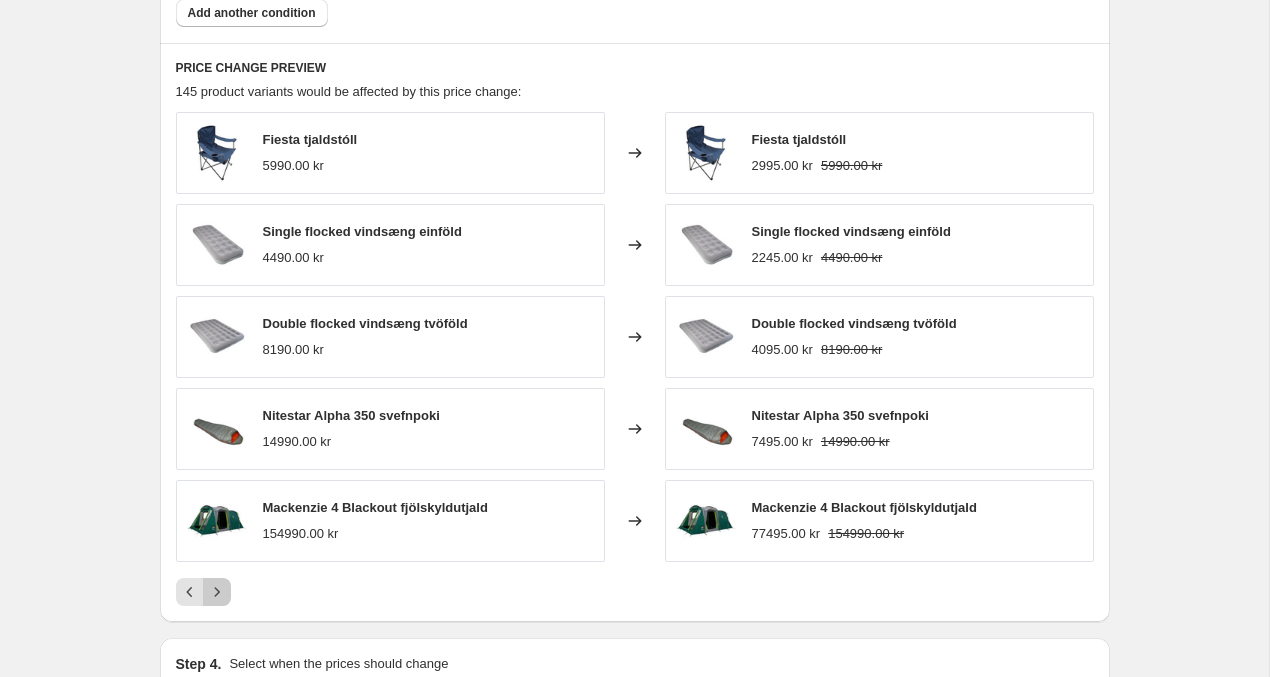 click 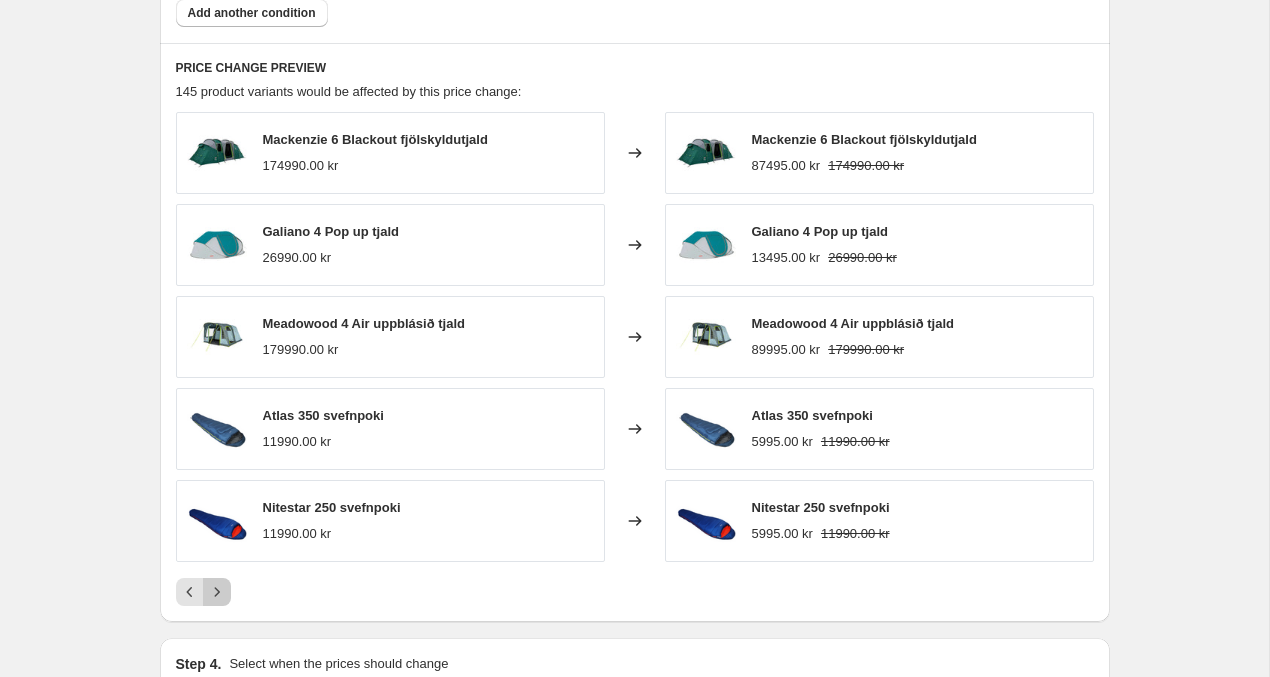 click 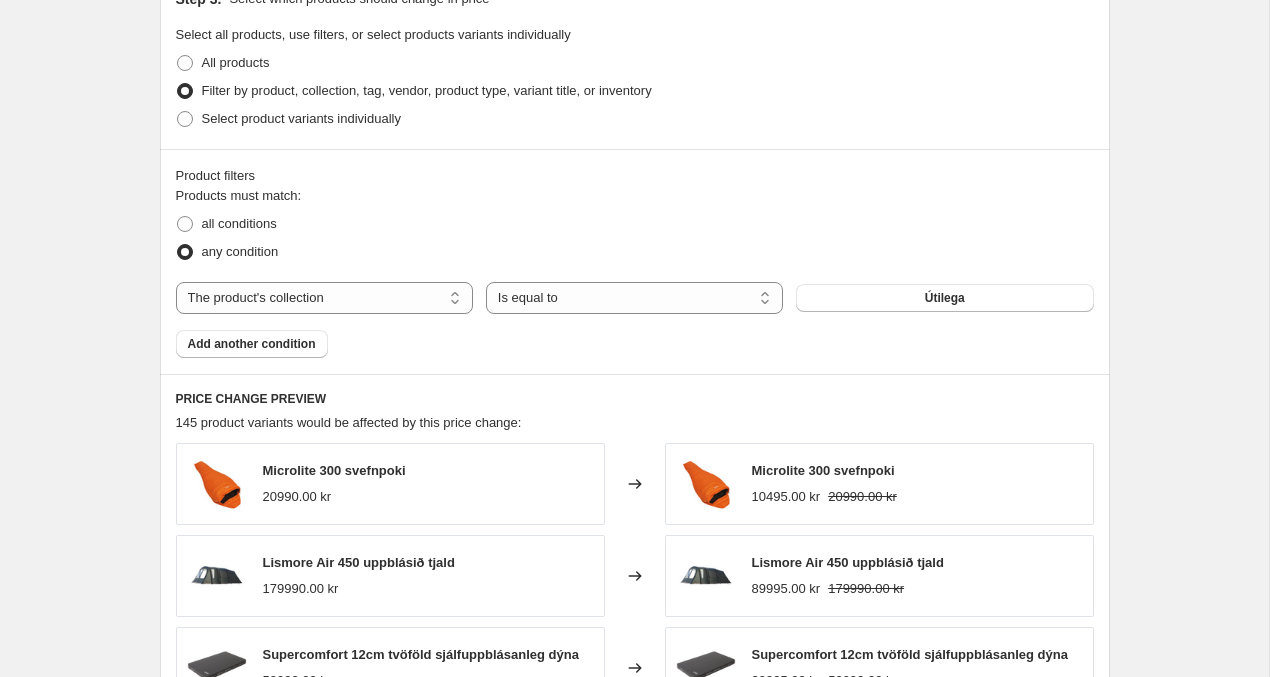 scroll, scrollTop: 769, scrollLeft: 0, axis: vertical 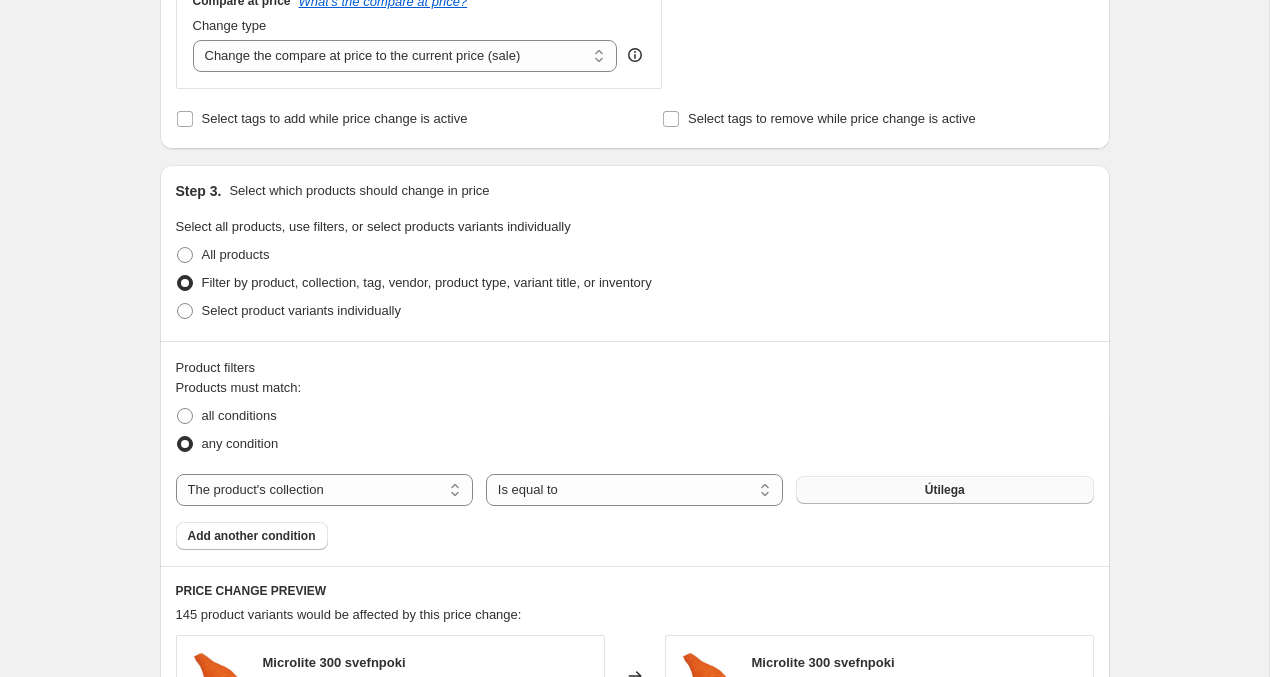 click on "Útilega" at bounding box center (944, 490) 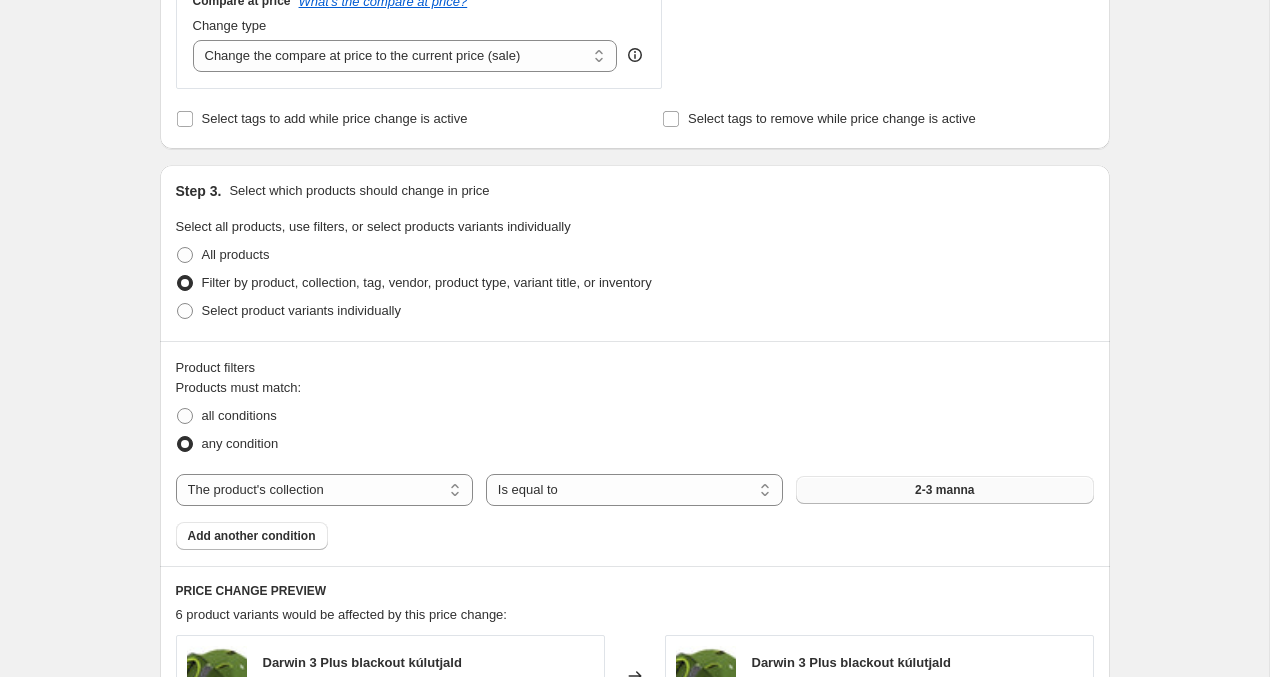 click on "2-3 manna" at bounding box center [944, 490] 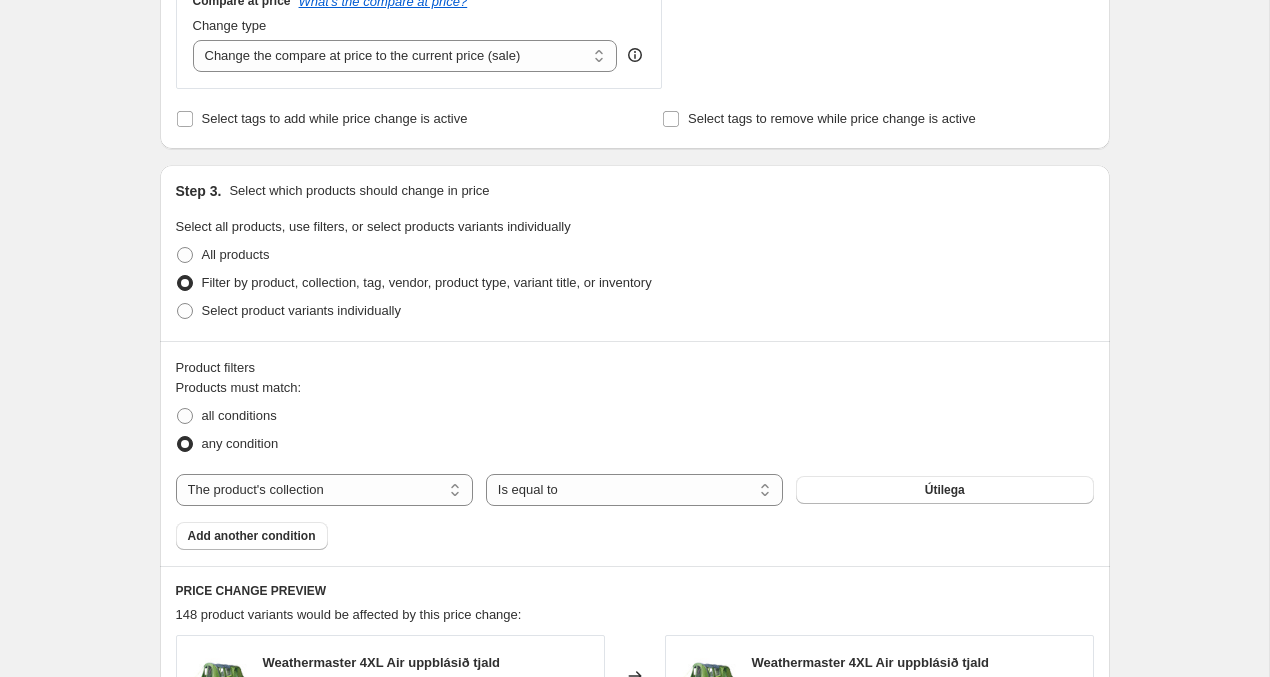 click on "Create new price change job. This page is ready Create new price change job Draft Step 1. Optionally give your price change job a title (eg "March 30% off sale on boots") [MONTH] Útsala 50% This title is just for internal use, customers won't see it Step 2. Select how the prices should change Use bulk price change rules Set product prices individually Use CSV upload Price Change type Change the price to a certain amount Change the price by a certain amount Change the price by a certain percentage Change the price to the current compare at price (price before sale) Change the price by a certain amount relative to the compare at price Change the price by a certain percentage relative to the compare at price Don't change the price Change the price by a certain percentage relative to the cost per item Change price to certain cost margin Change the price by a certain percentage Price change amount -50 % (Price drop) Rounding Round to nearest .01 Round to nearest whole number End prices in .99 Compare at price   1" at bounding box center (634, 530) 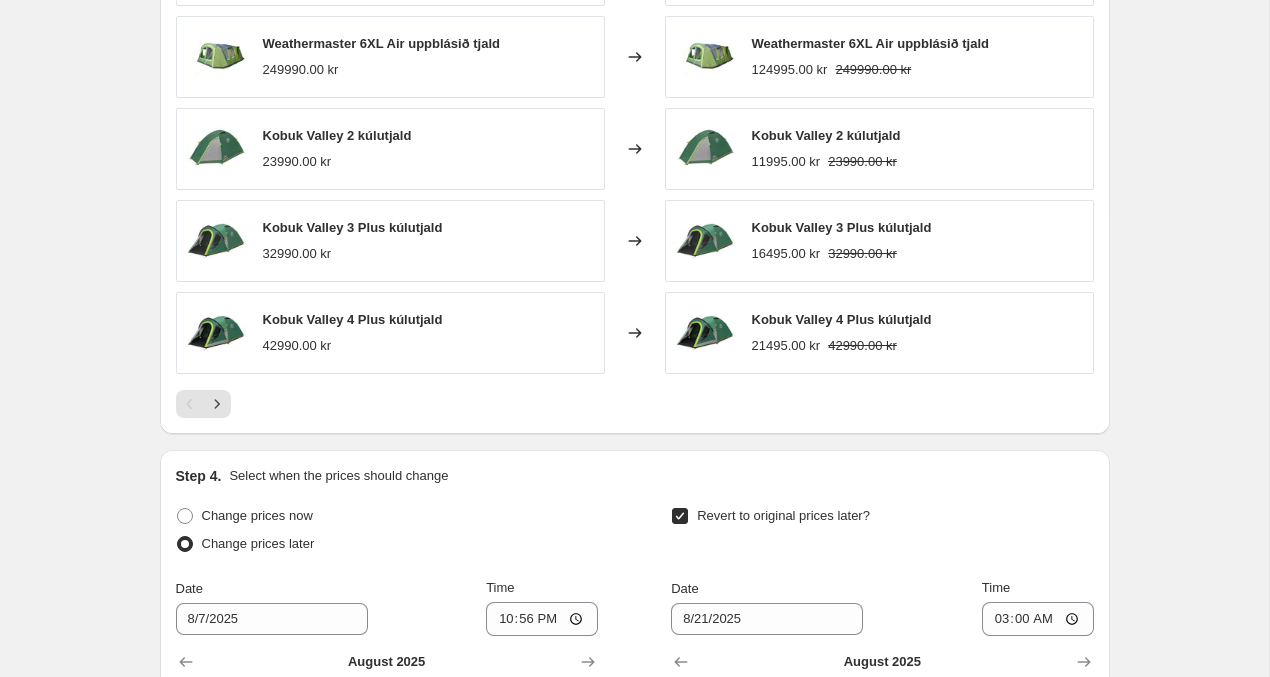 scroll, scrollTop: 1489, scrollLeft: 0, axis: vertical 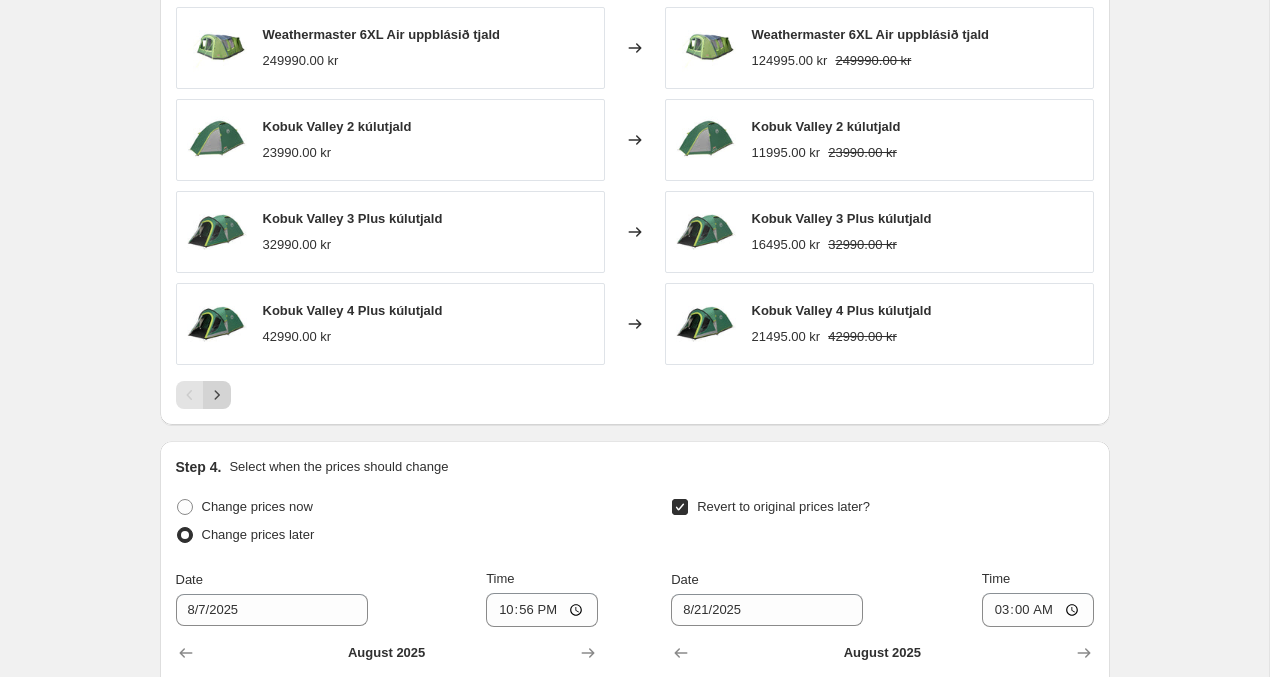 click 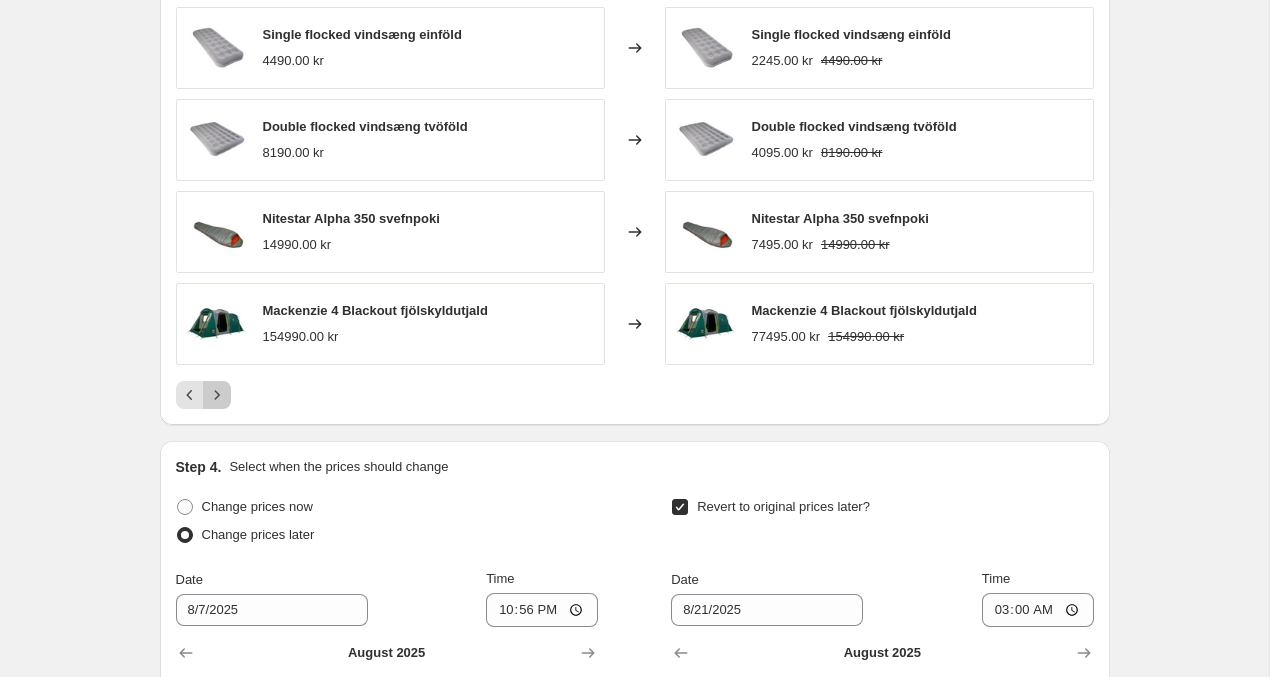 click 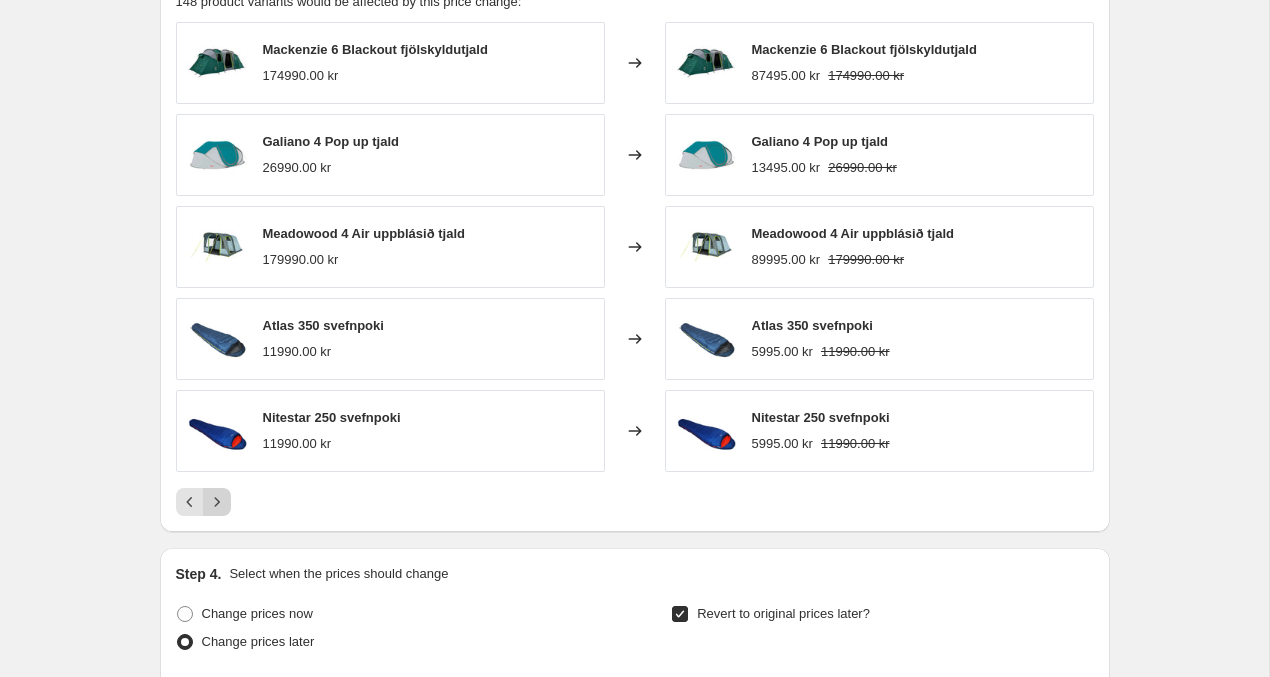 scroll, scrollTop: 1362, scrollLeft: 0, axis: vertical 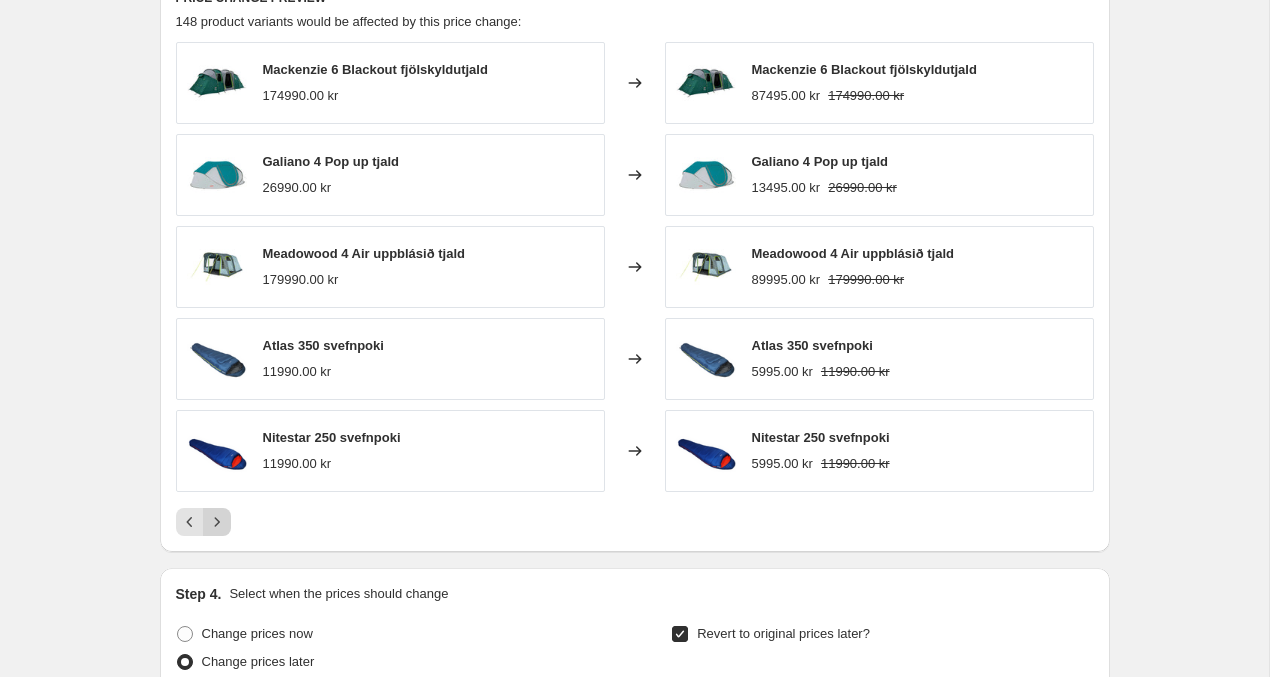click 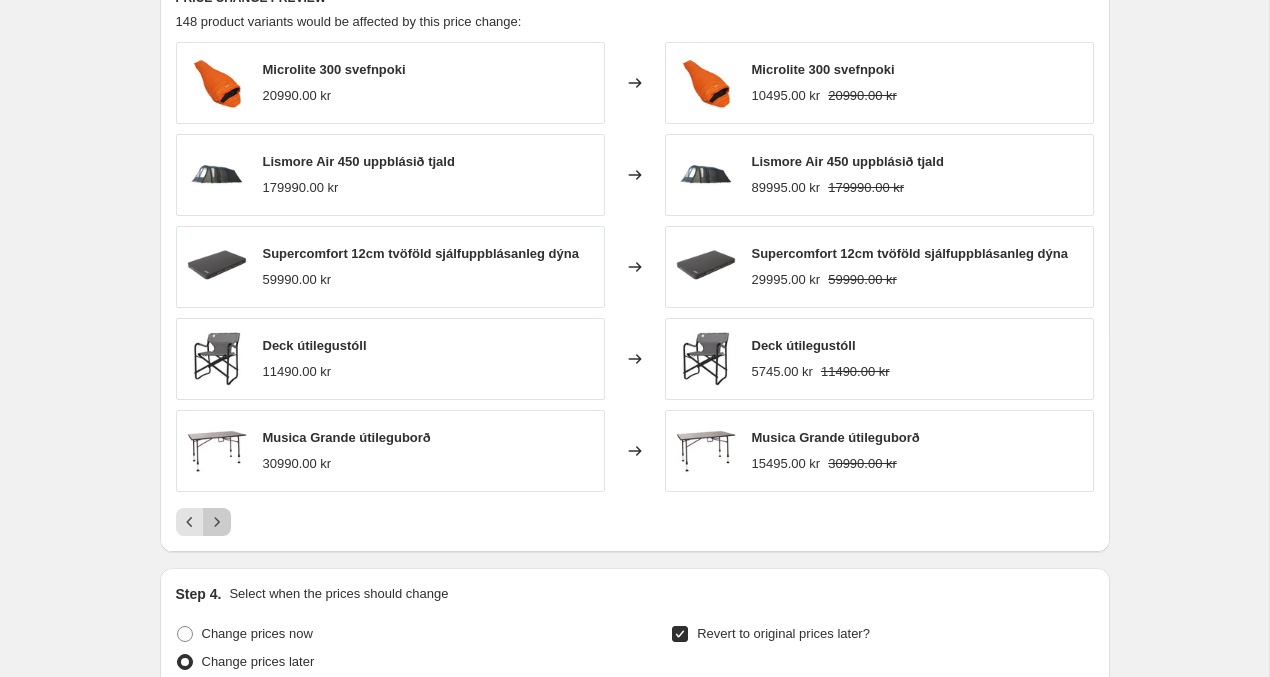 click 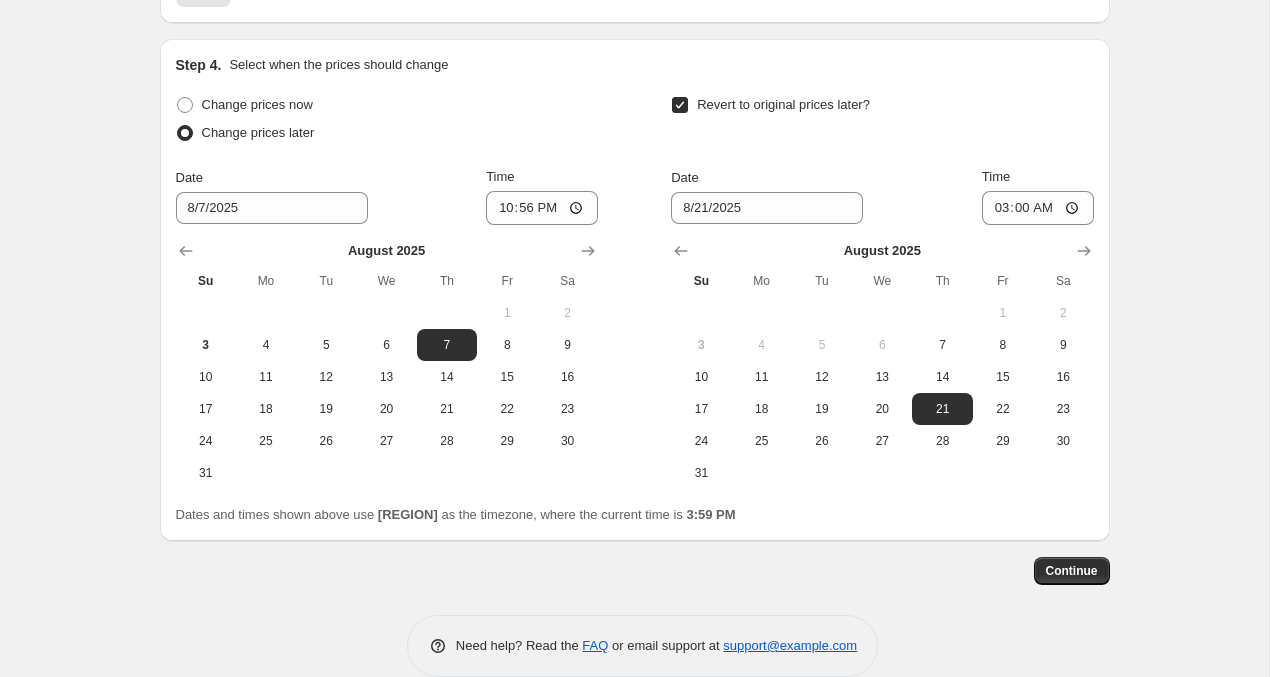 scroll, scrollTop: 1921, scrollLeft: 0, axis: vertical 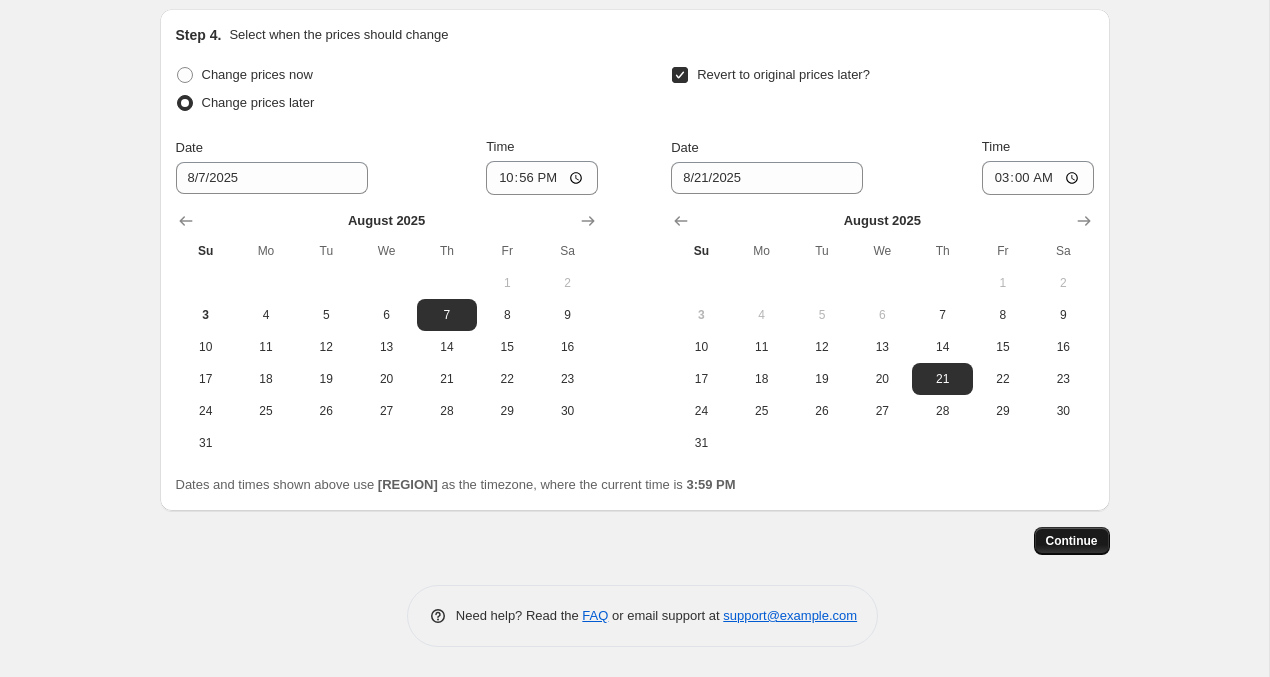 click on "Continue" at bounding box center [1072, 541] 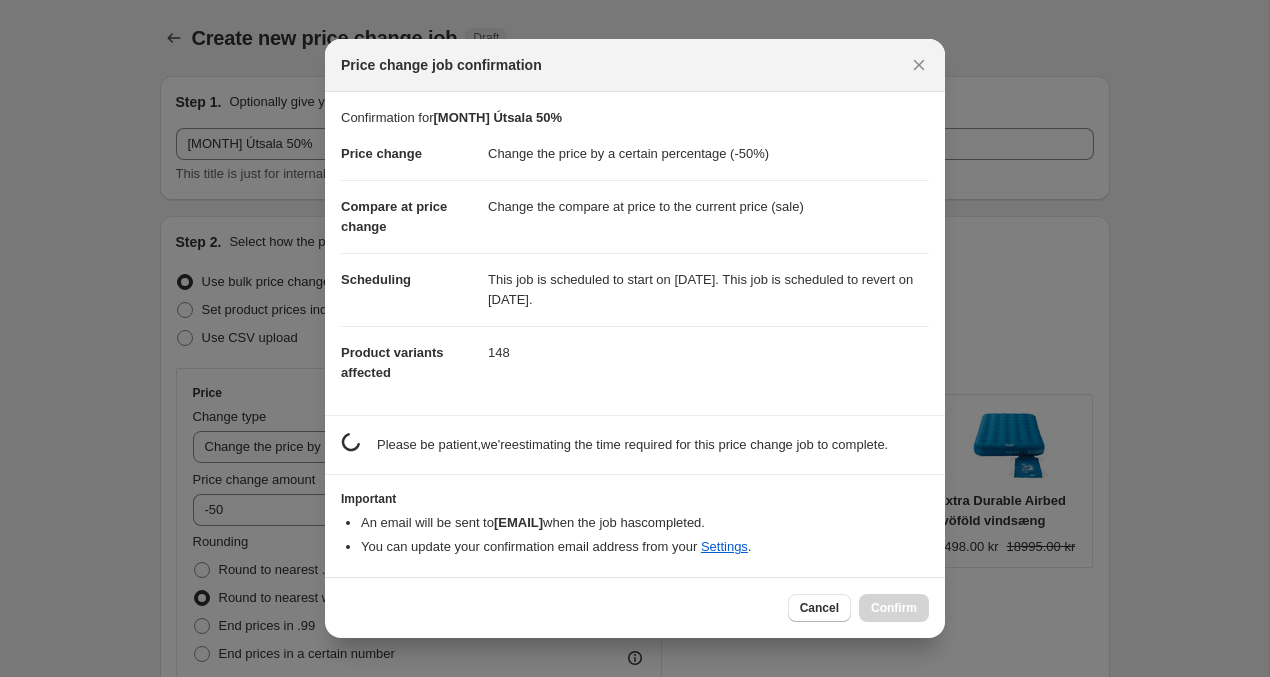 scroll, scrollTop: 0, scrollLeft: 0, axis: both 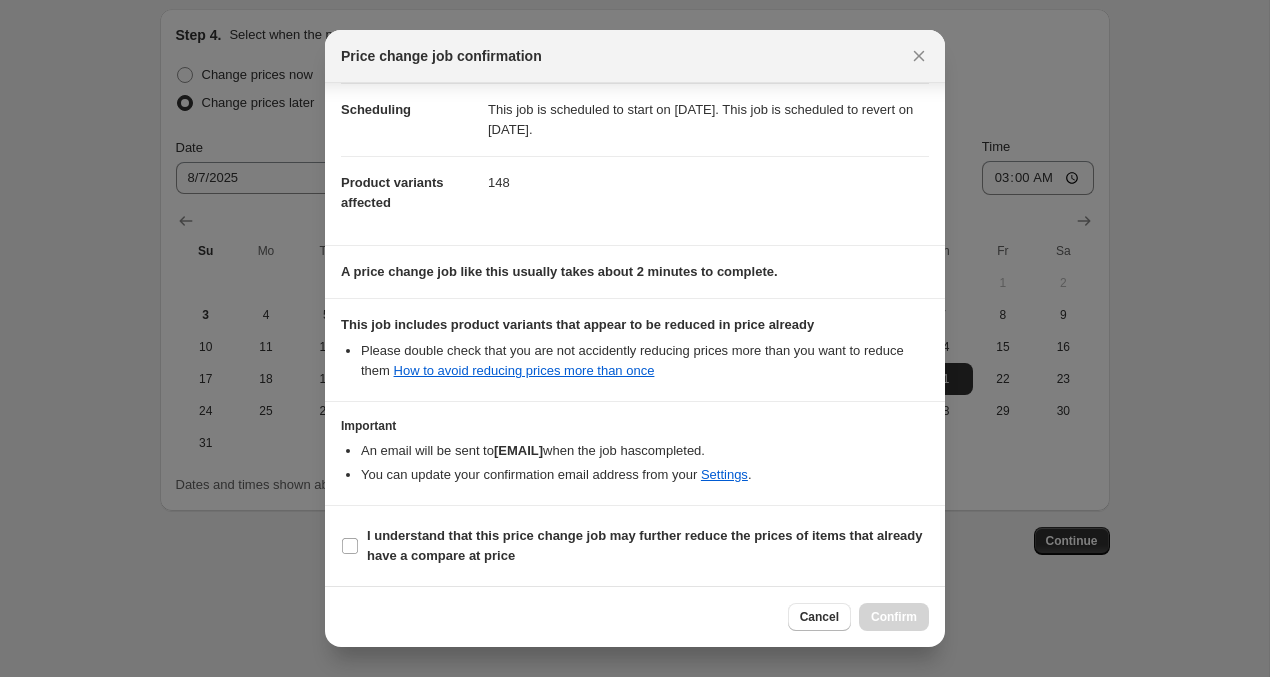 click on "I understand that this price change job may further reduce the prices of items that already have a compare at price" at bounding box center [635, 546] 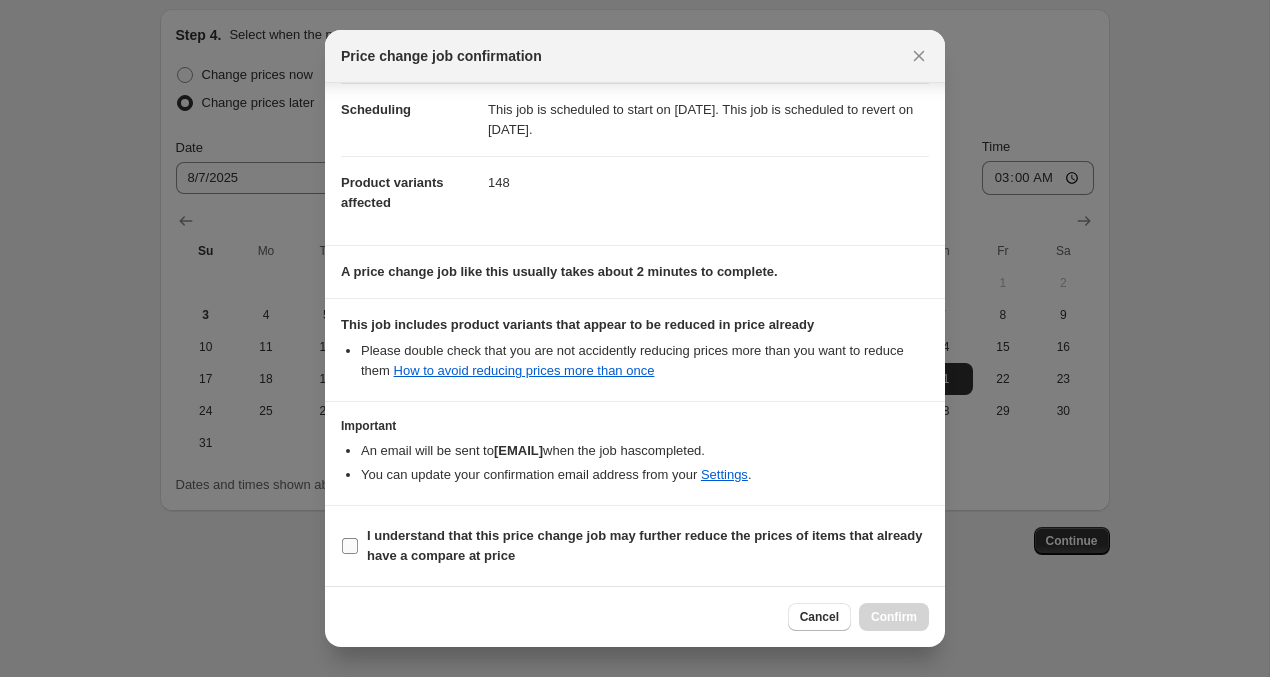 click on "I understand that this price change job may further reduce the prices of items that already have a compare at price" at bounding box center [350, 546] 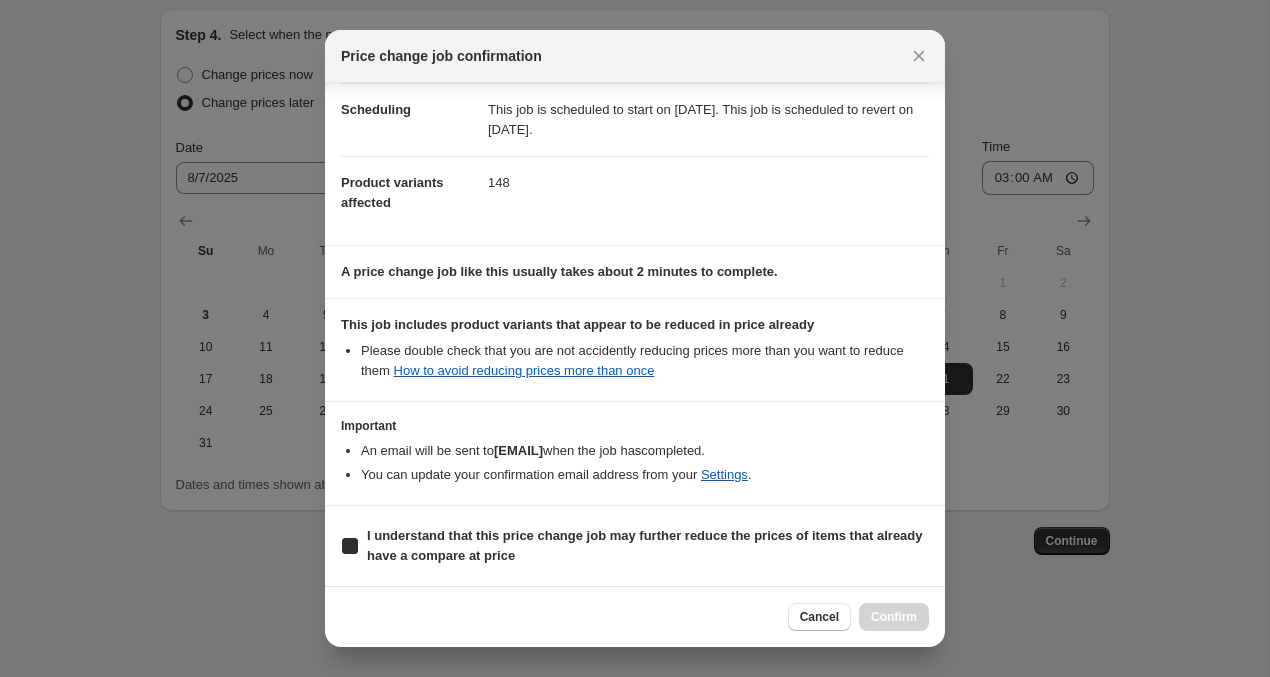 checkbox on "true" 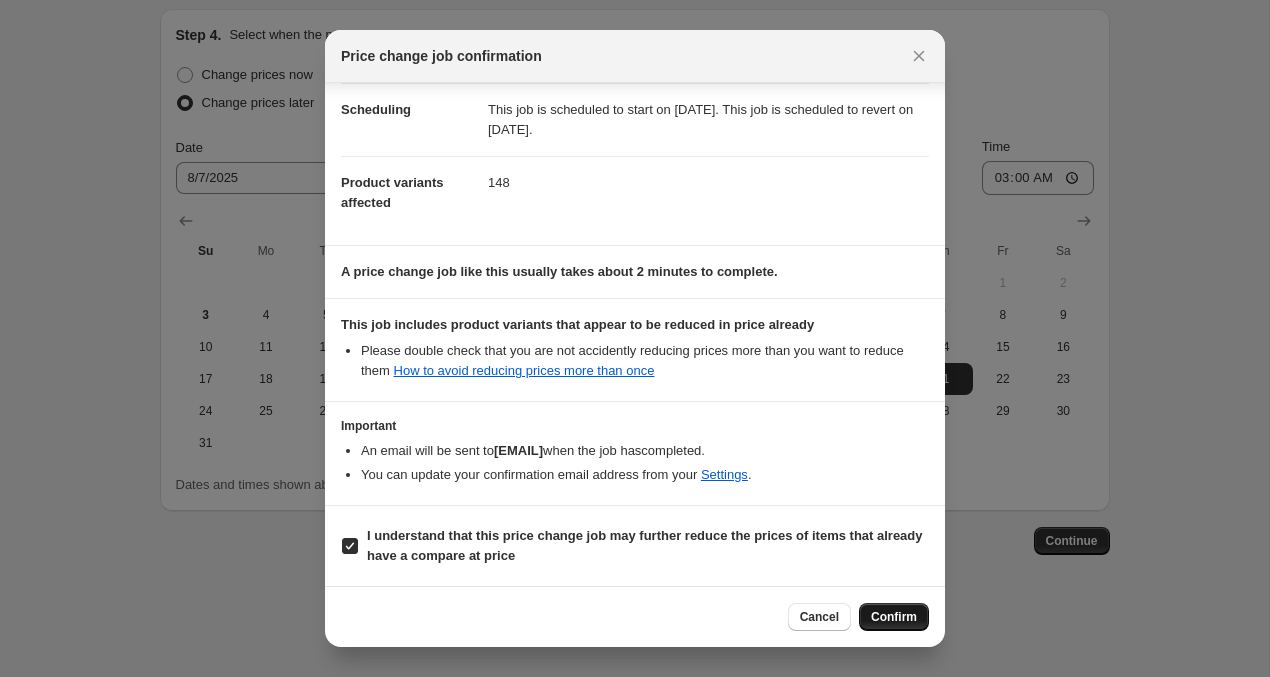 click on "Confirm" at bounding box center [894, 617] 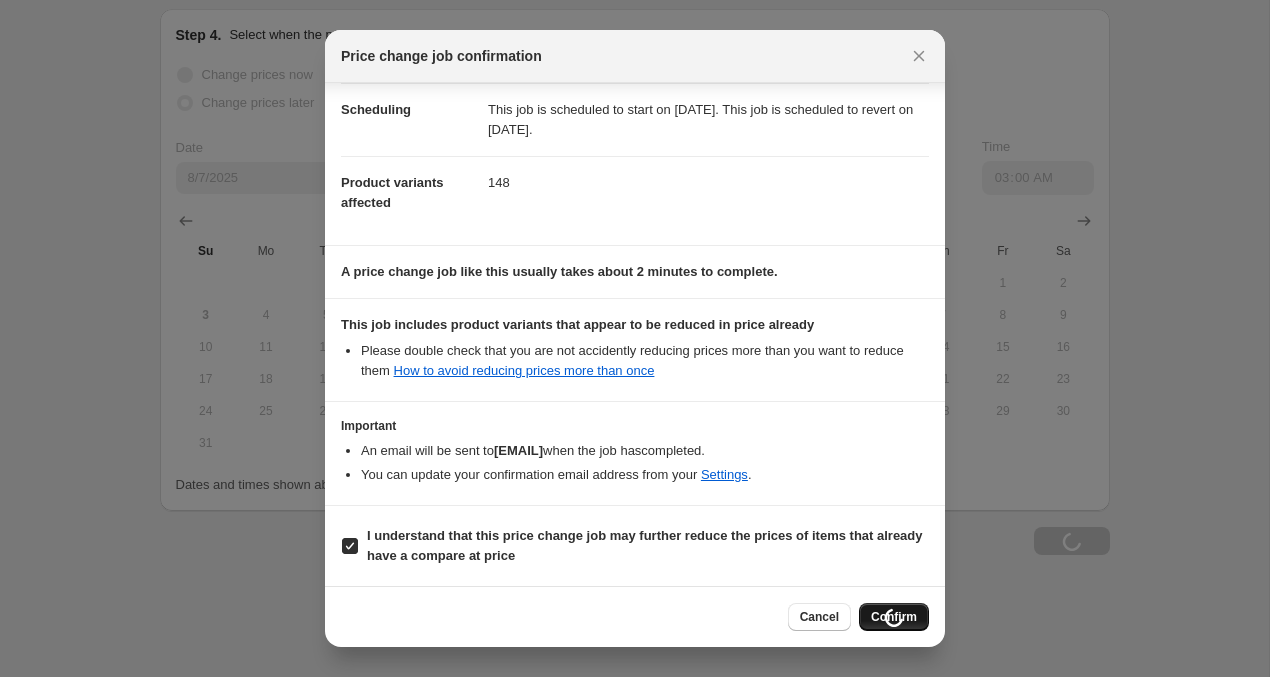 type on "[MONTH] Útsala 50%" 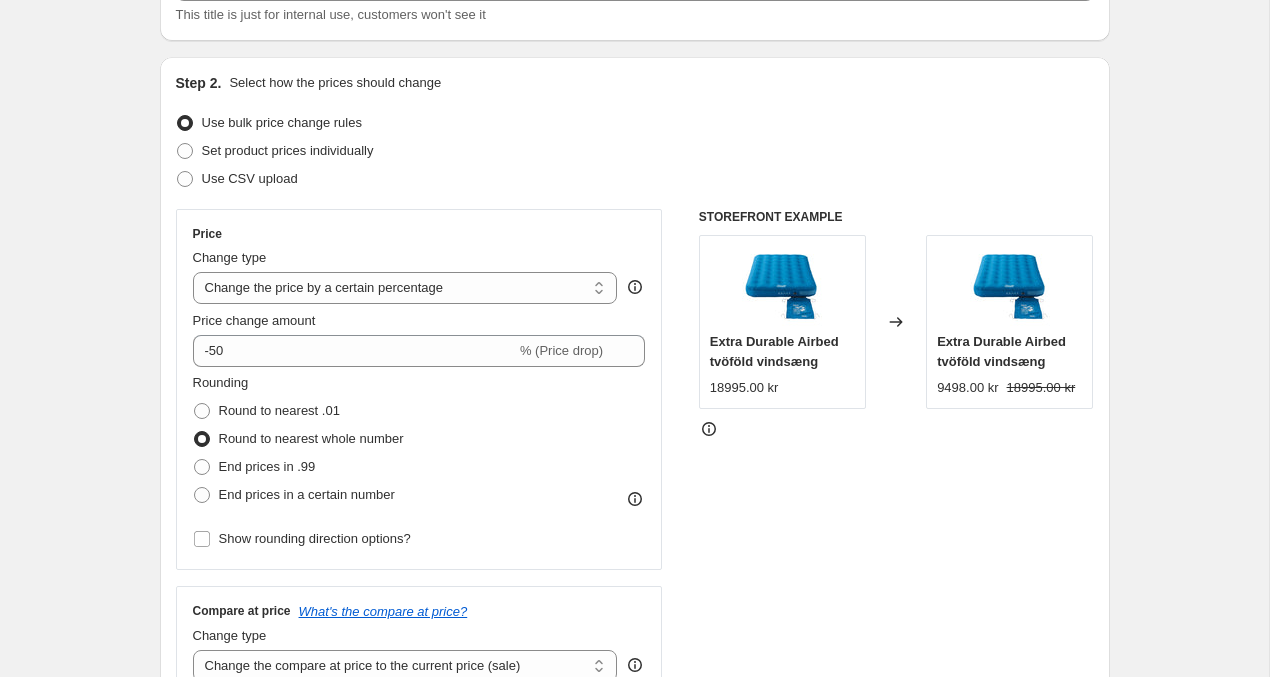 scroll, scrollTop: 0, scrollLeft: 0, axis: both 